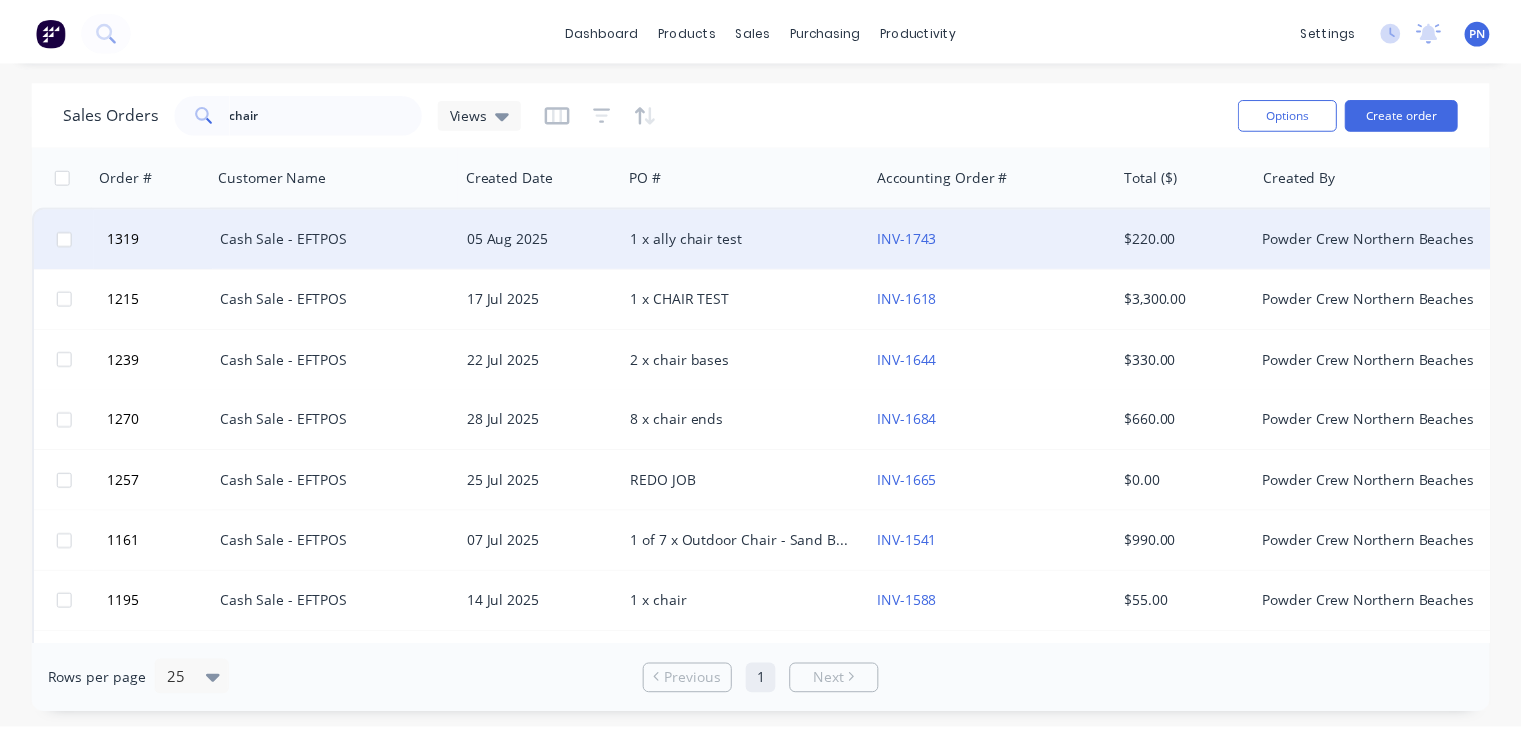 scroll, scrollTop: 0, scrollLeft: 0, axis: both 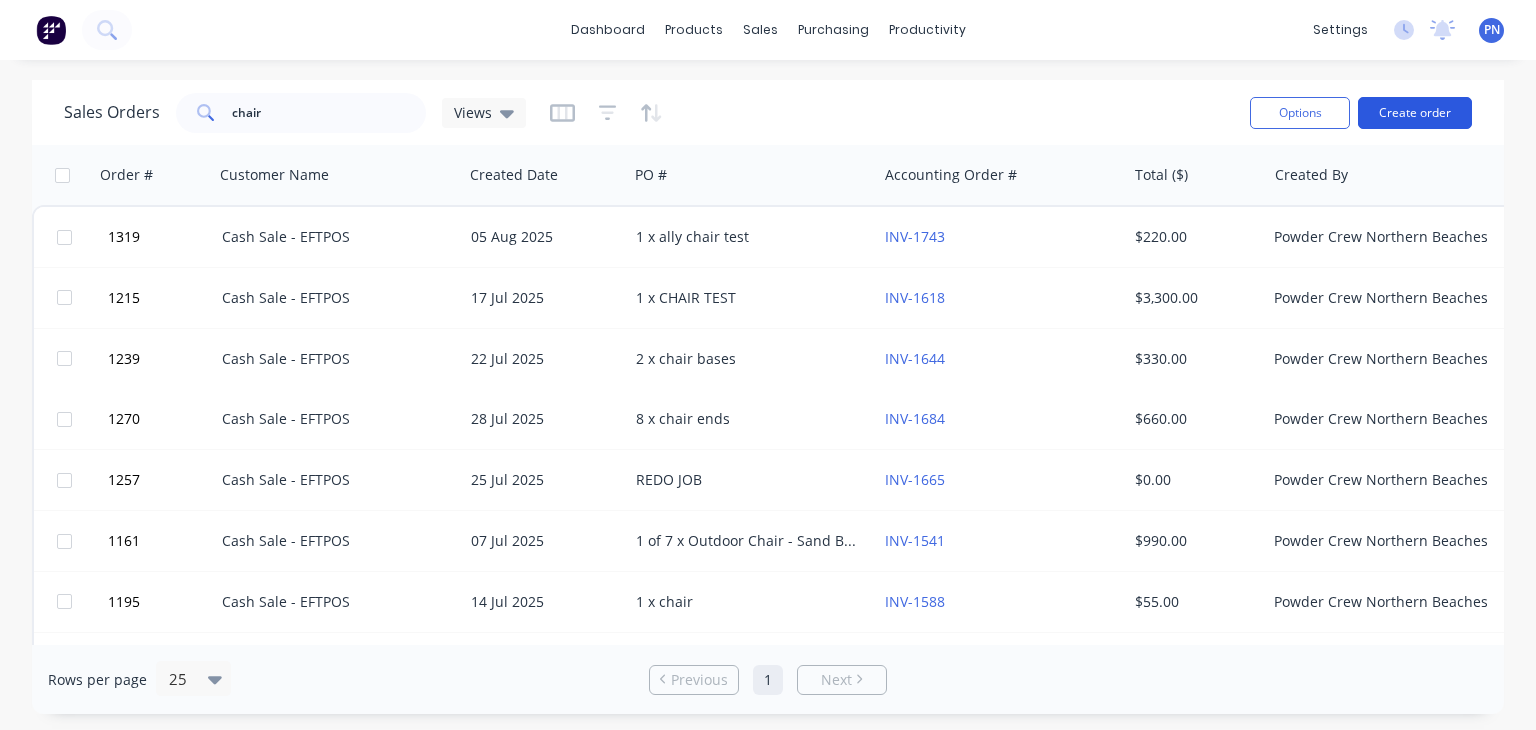 click on "Create order" at bounding box center (1415, 113) 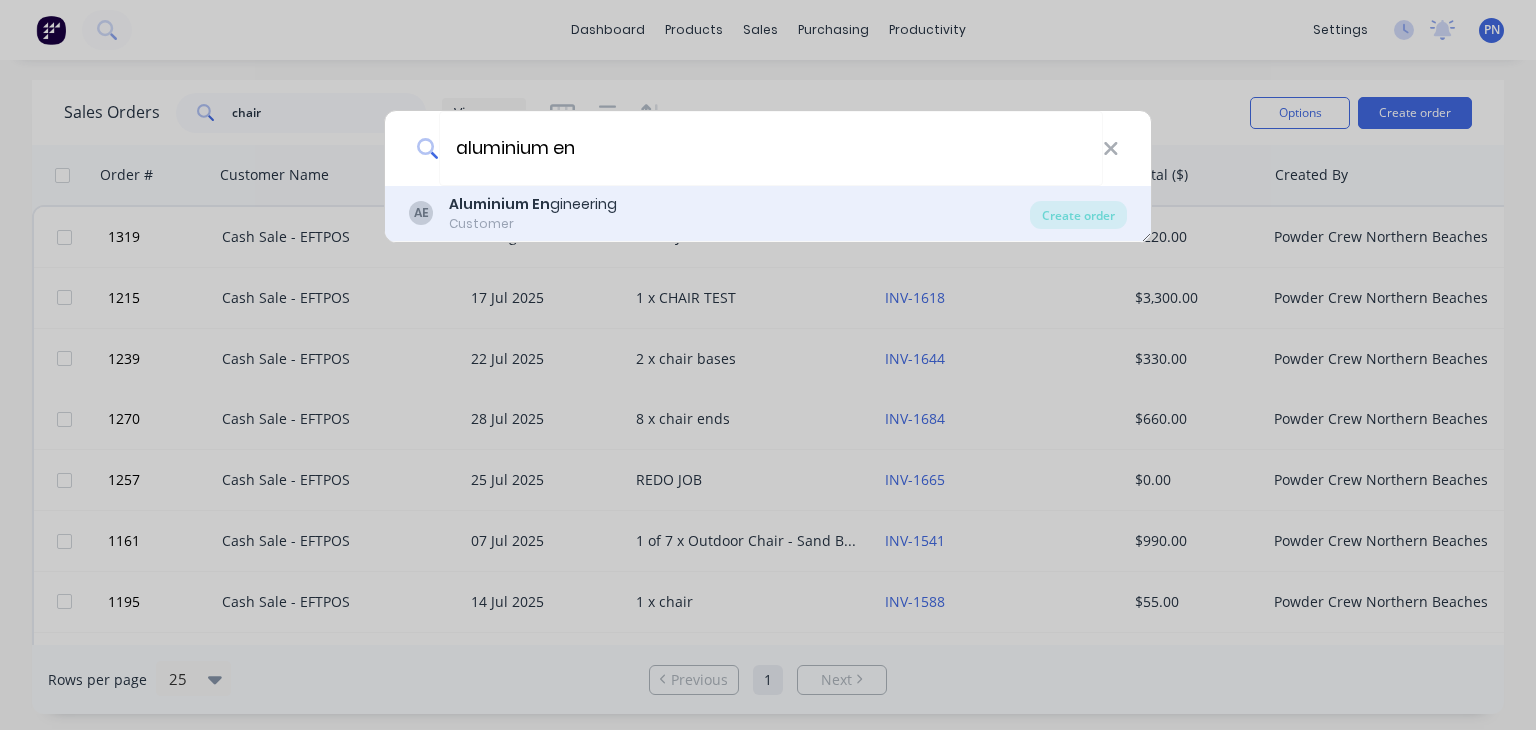 type on "aluminium en" 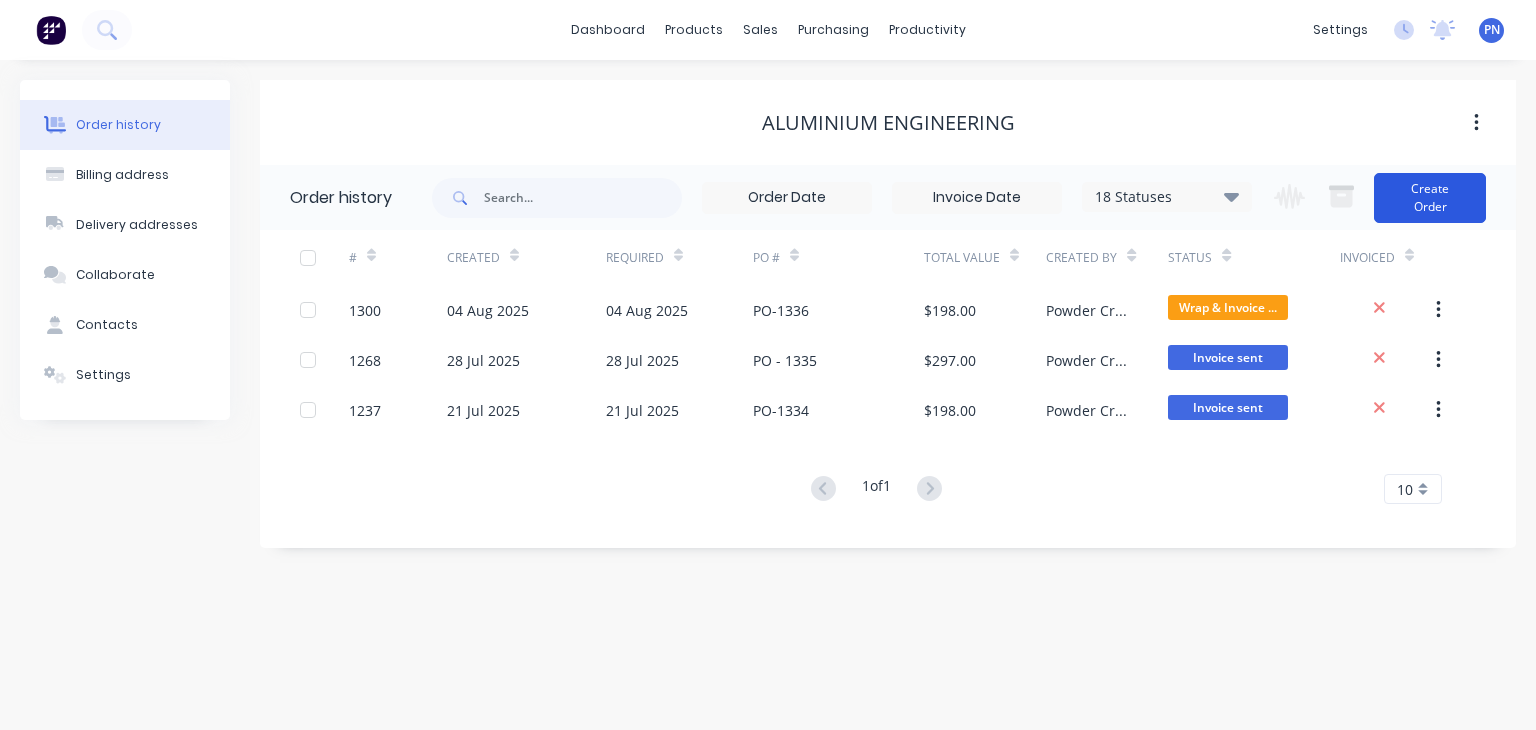 click on "Create Order" at bounding box center [1430, 198] 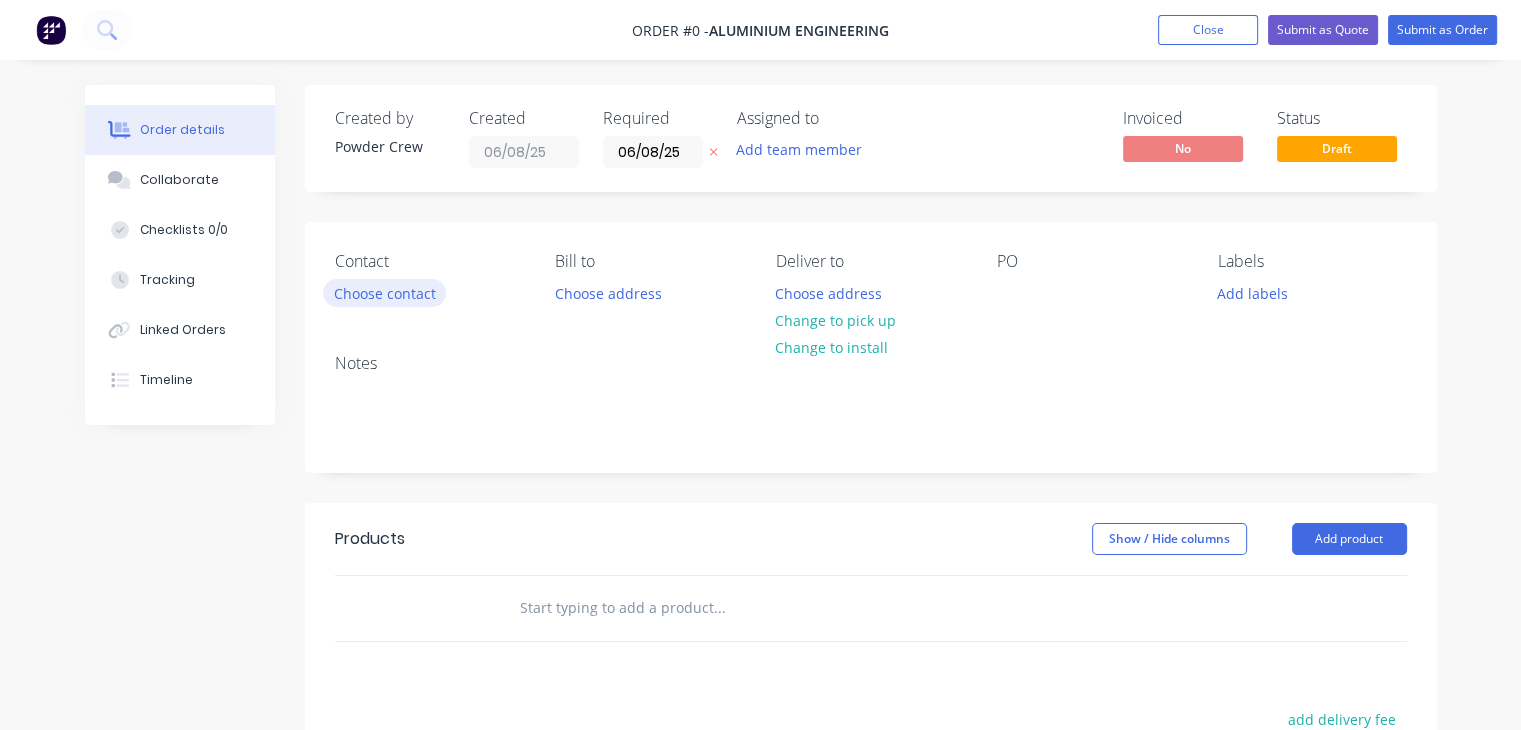 click on "Choose contact" at bounding box center (384, 292) 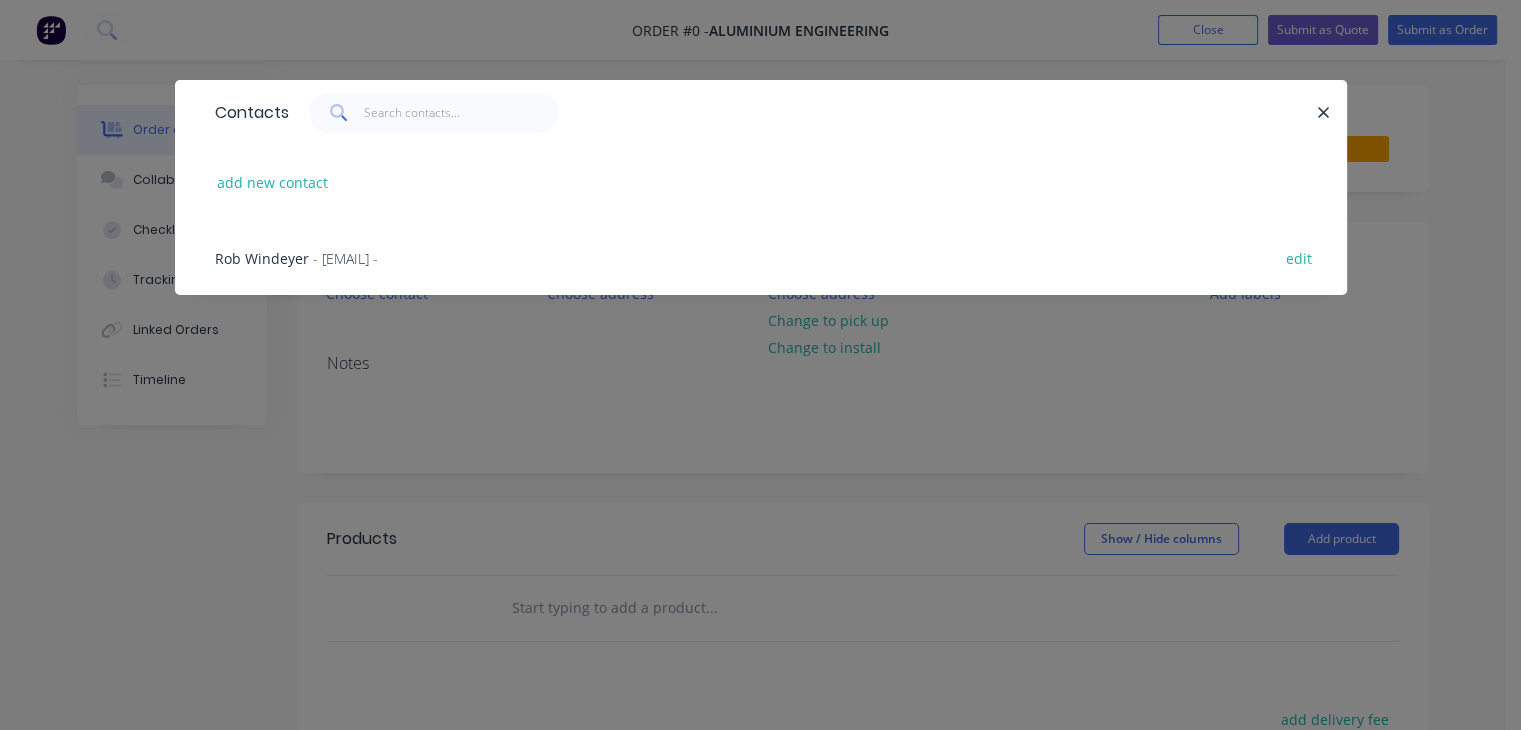 click on "- [EMAIL] -" at bounding box center (345, 258) 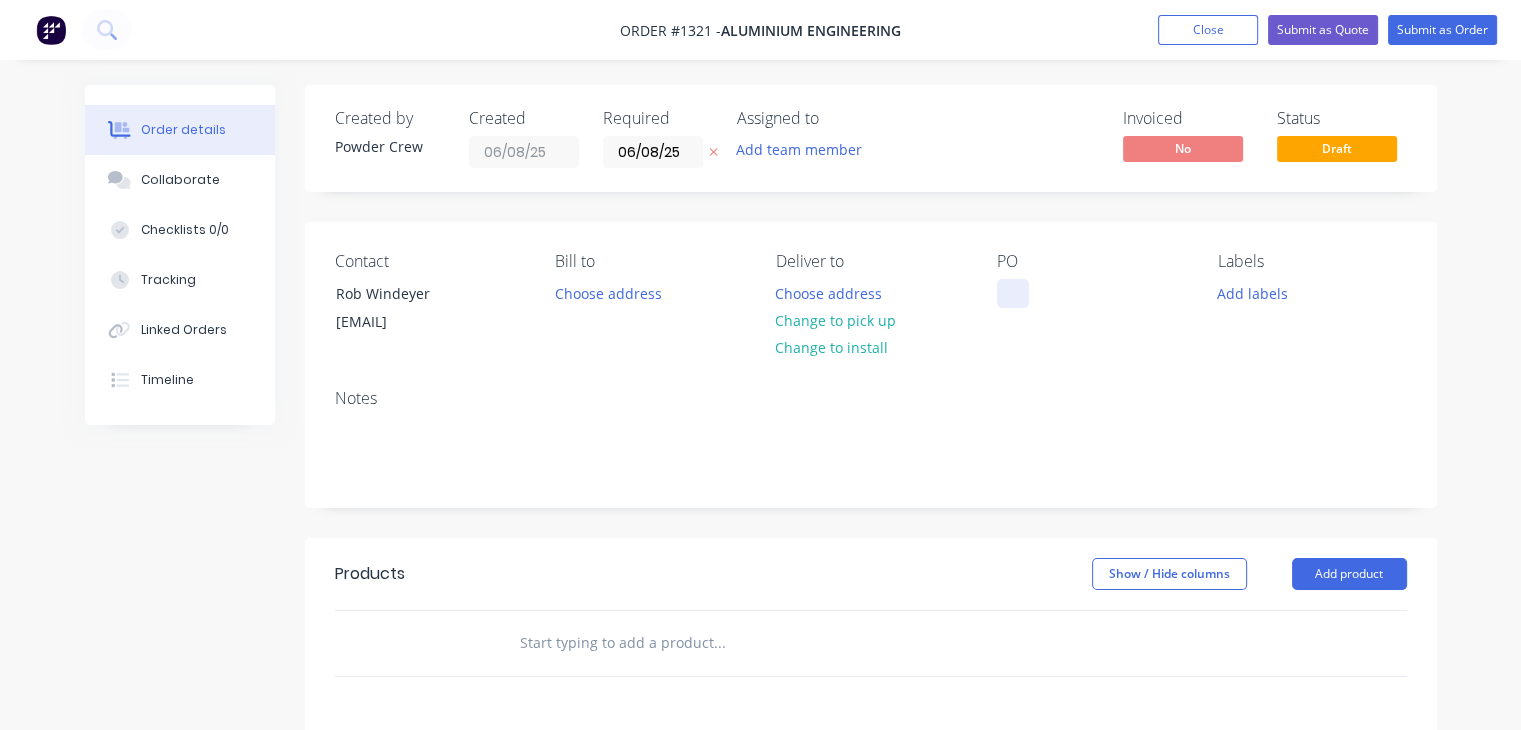 click at bounding box center [1013, 293] 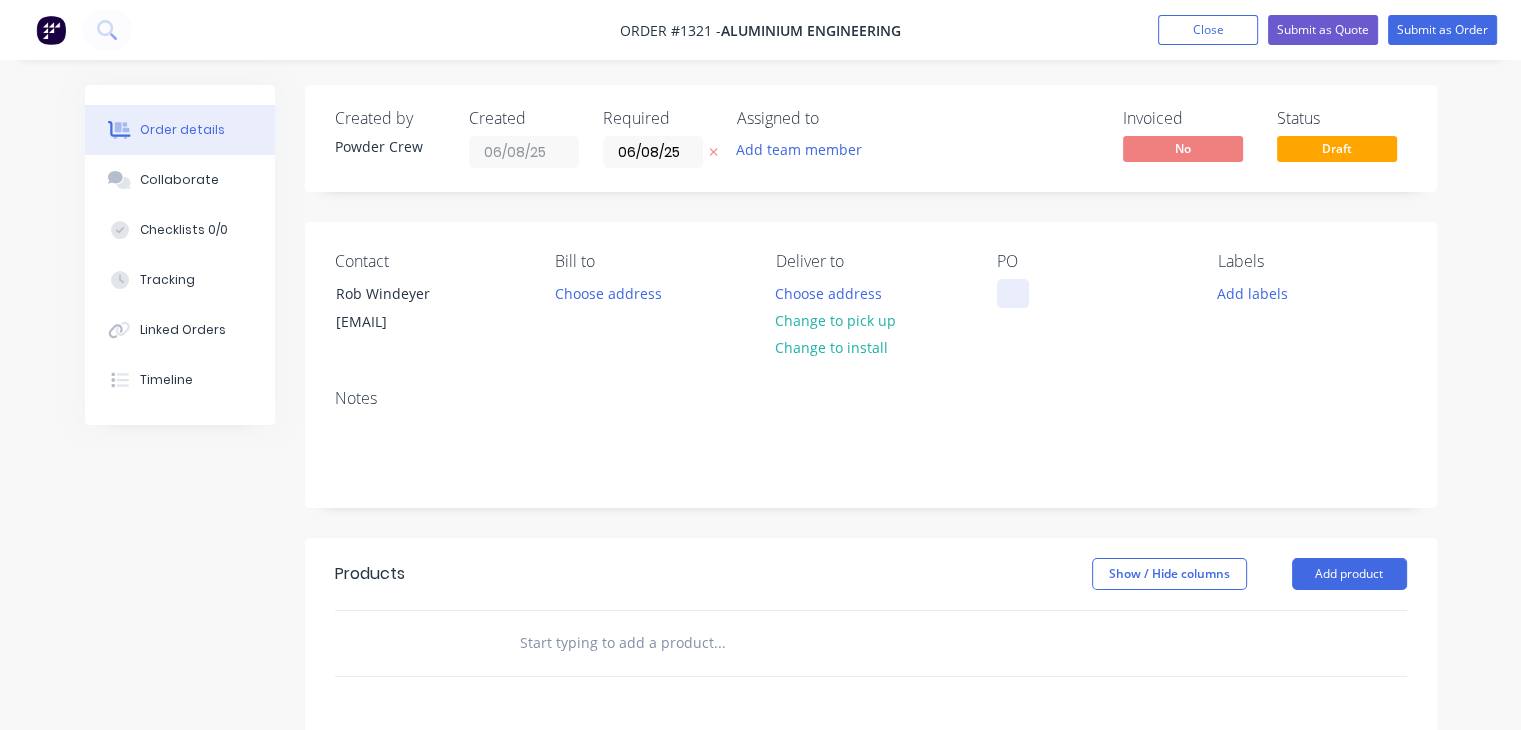 paste 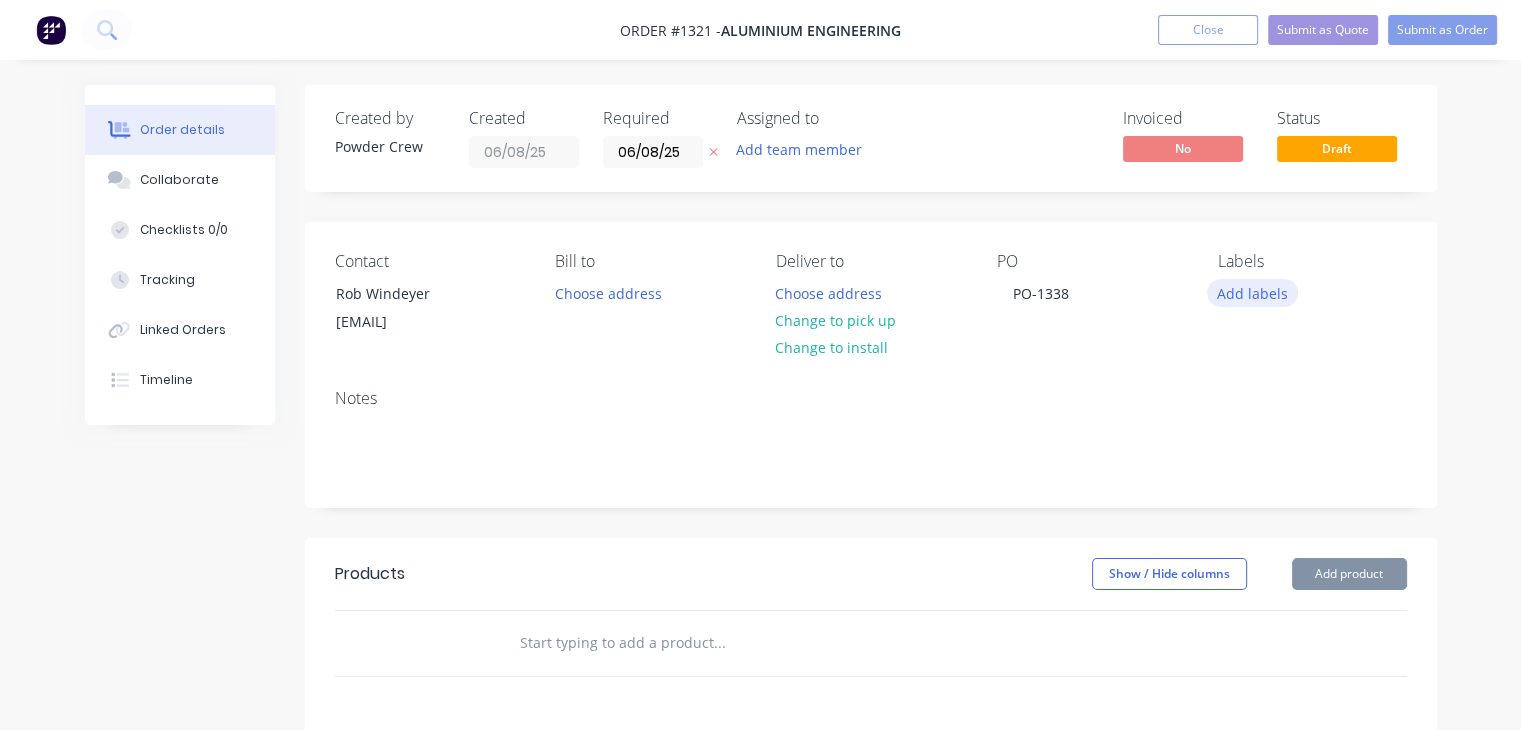 click on "Add labels" at bounding box center [1253, 292] 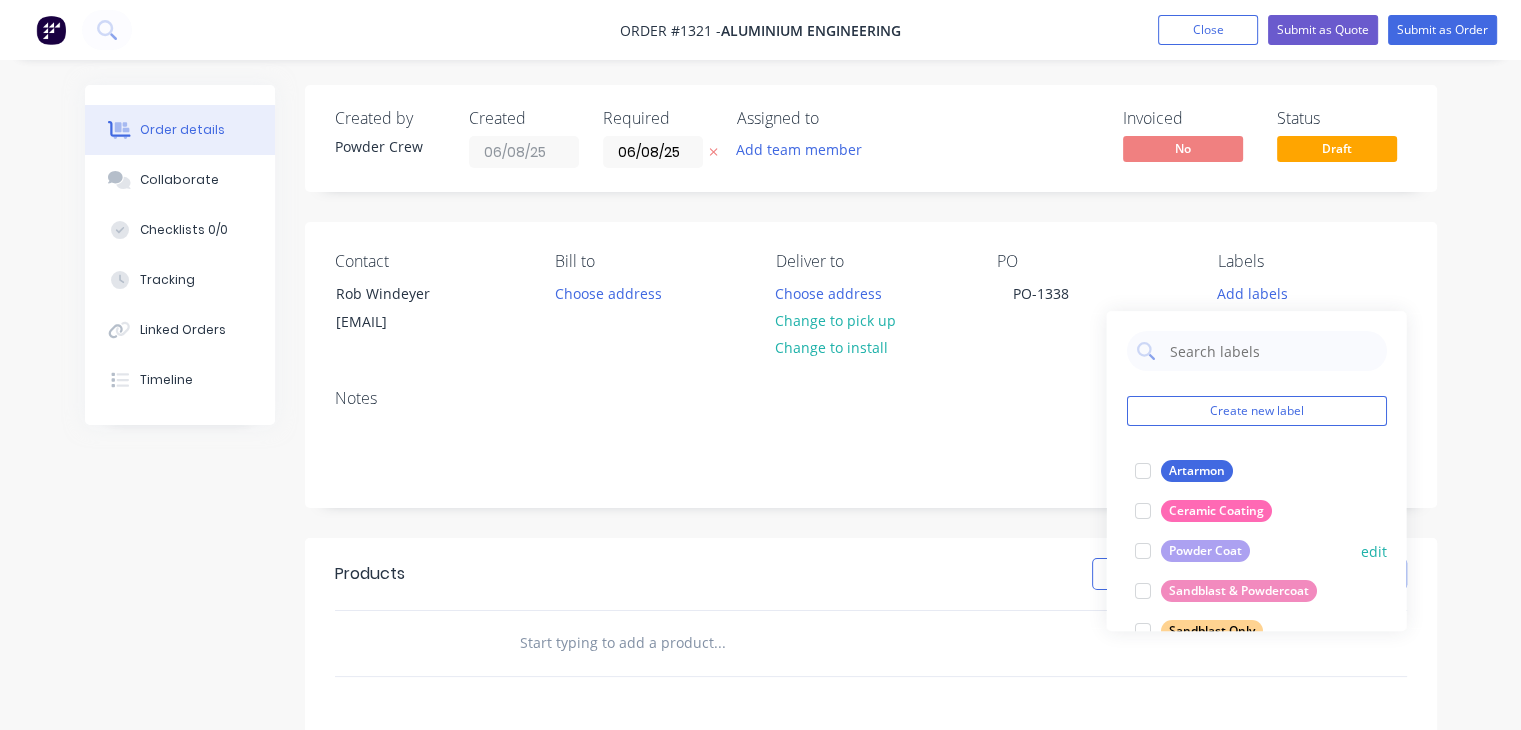 click on "Powder Coat" at bounding box center [1204, 551] 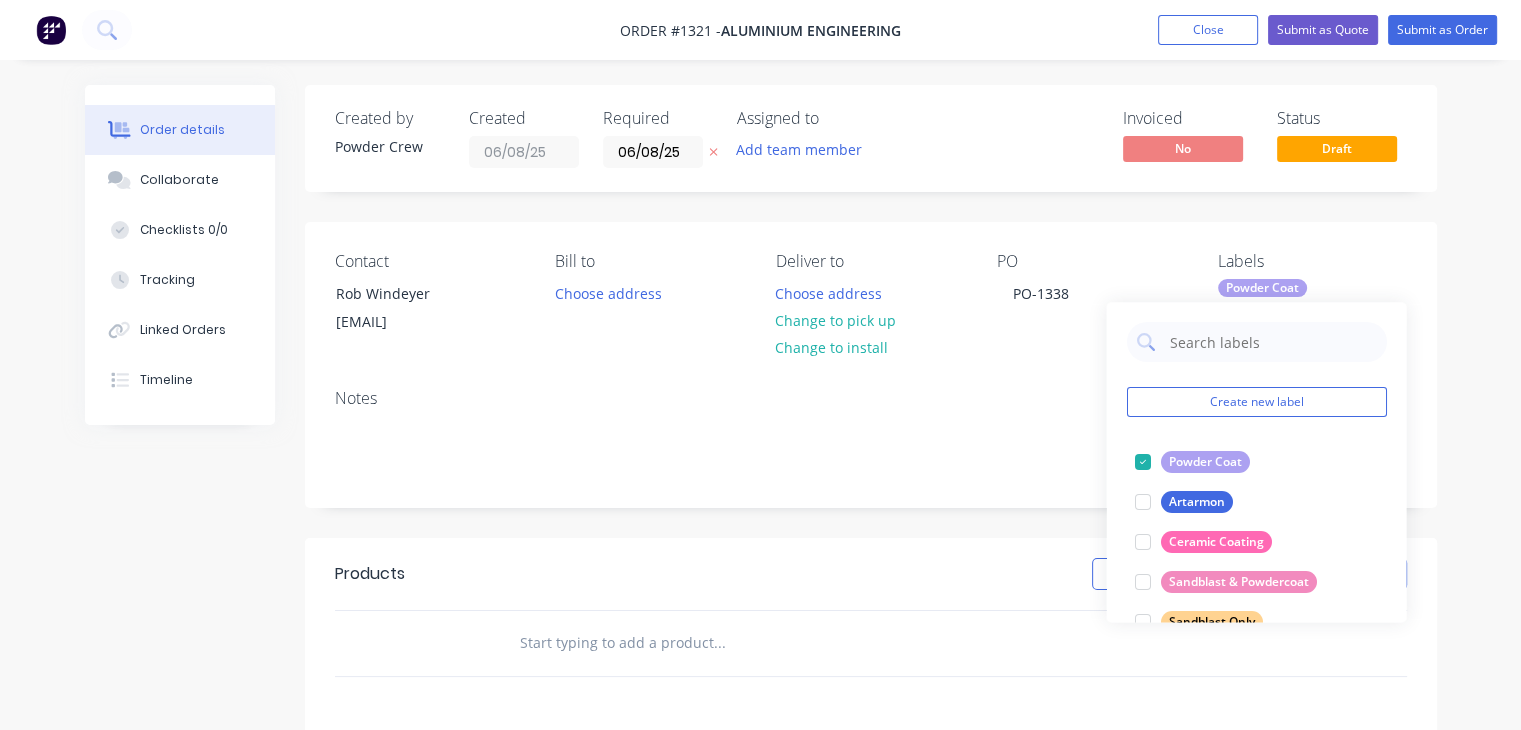 click on "Notes" at bounding box center (871, 440) 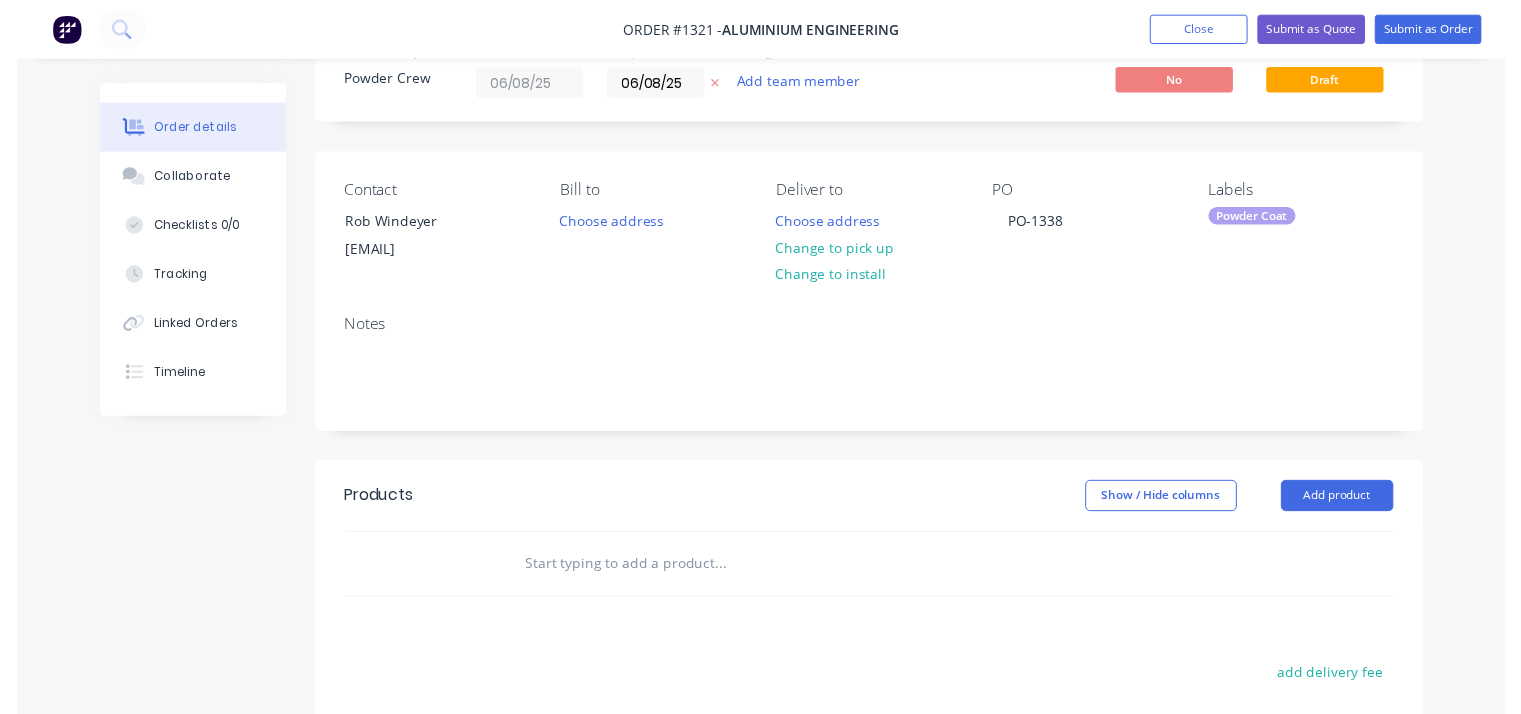 scroll, scrollTop: 200, scrollLeft: 0, axis: vertical 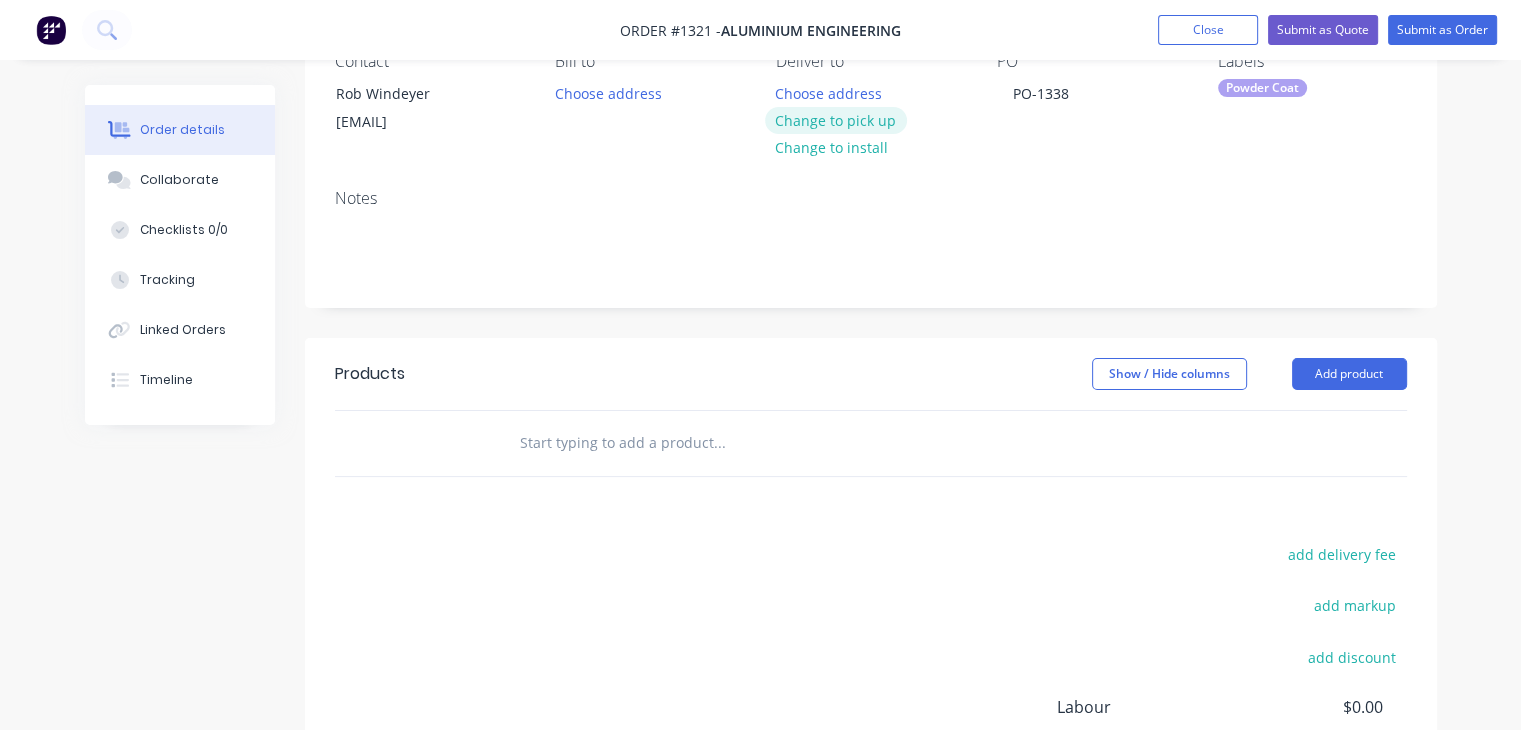 click on "Change to pick up" at bounding box center (836, 120) 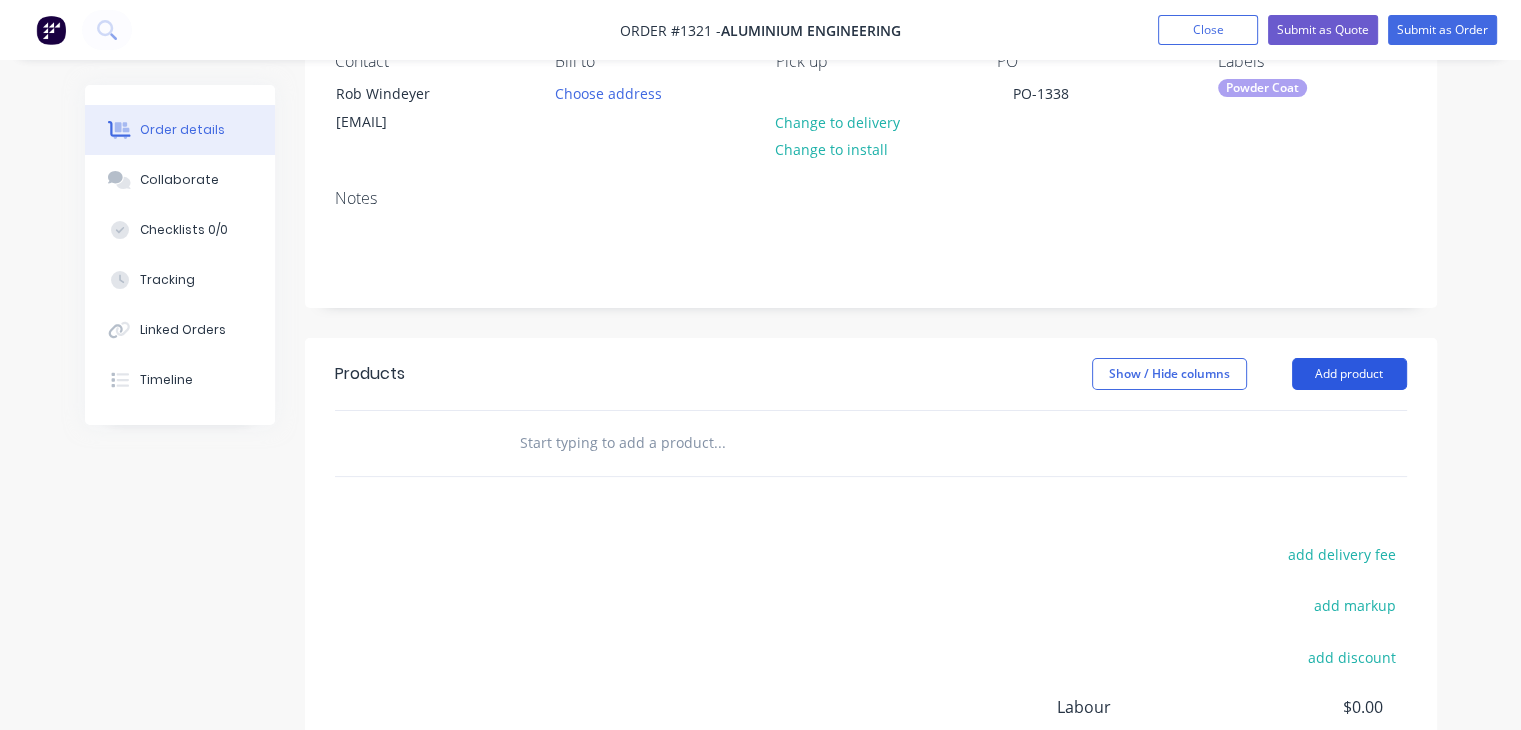 click on "Add product" at bounding box center [1349, 374] 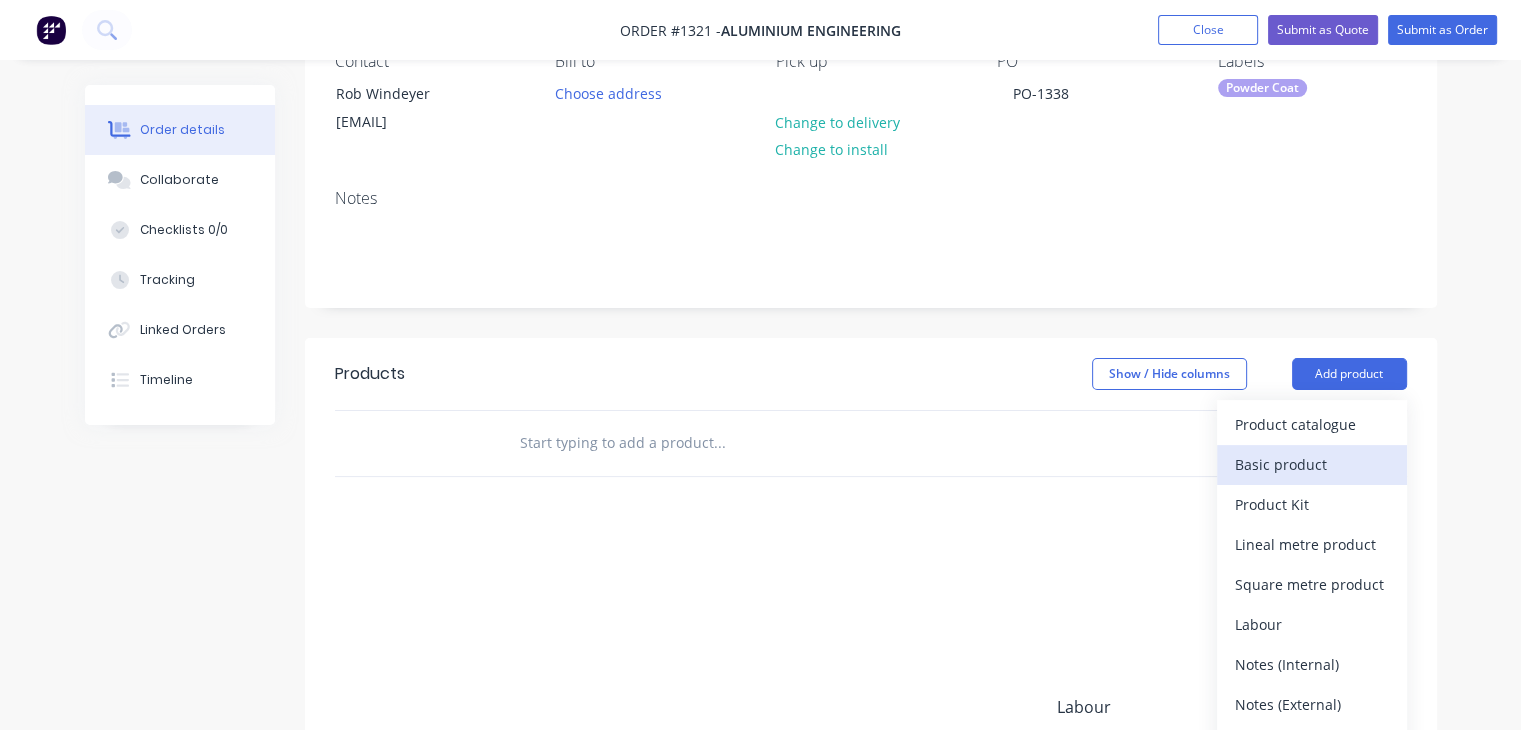 click on "Basic product" at bounding box center (1312, 464) 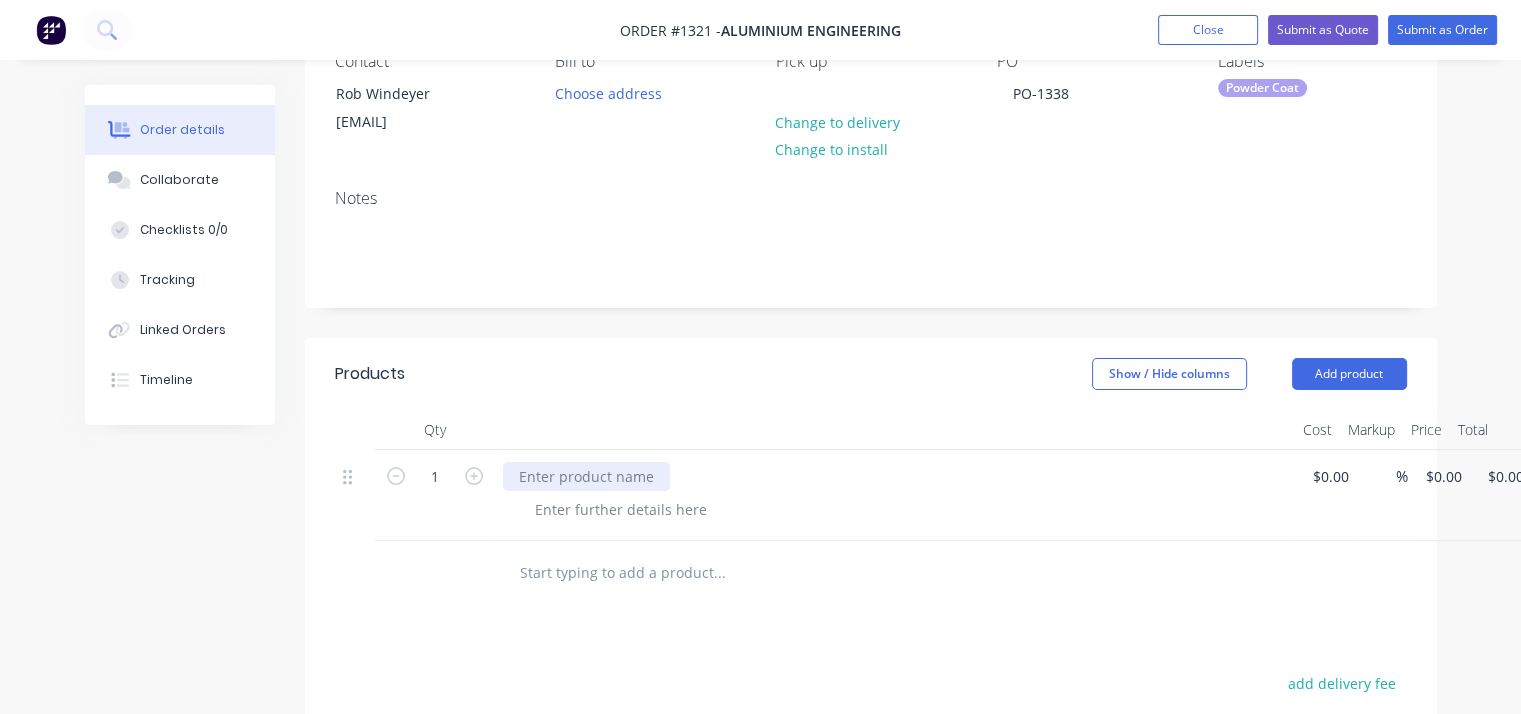 click at bounding box center (586, 476) 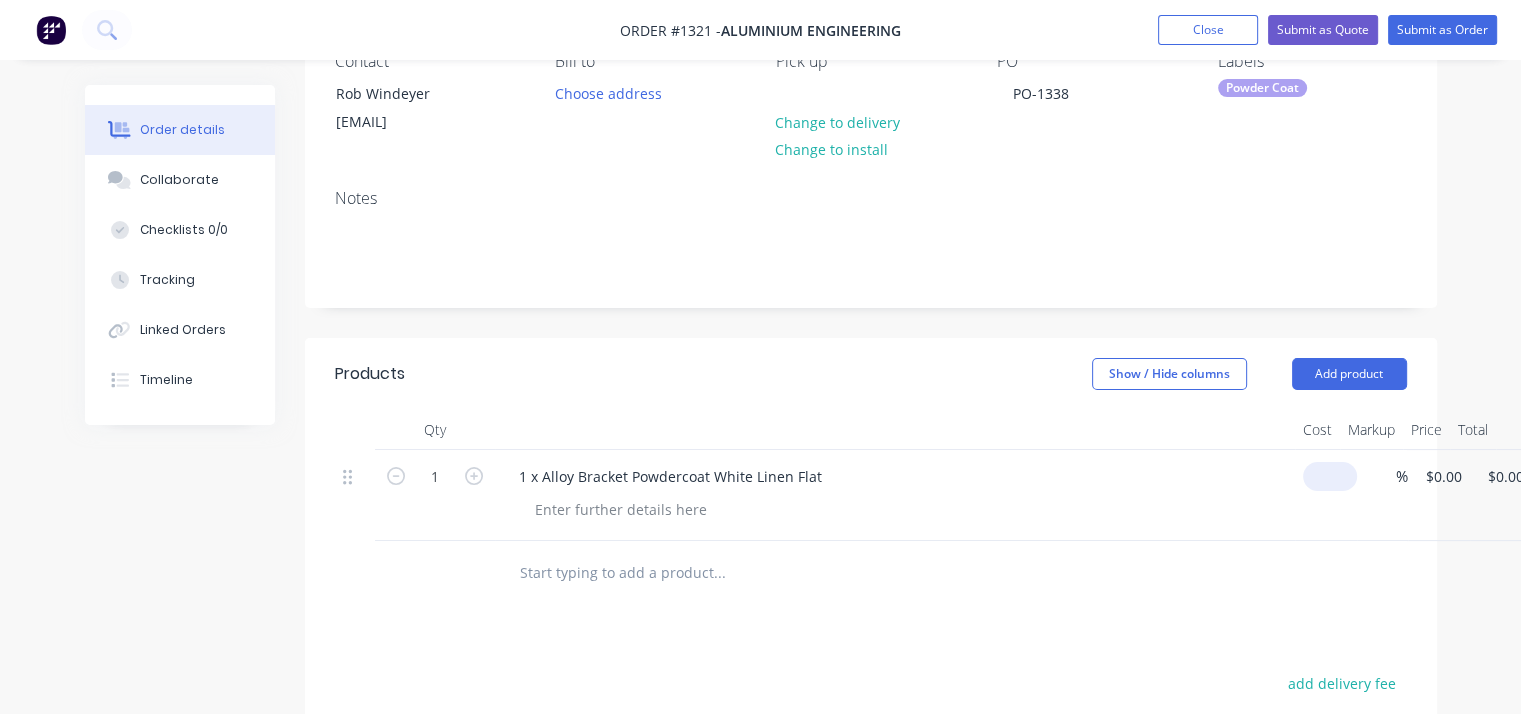 click on "1 1 x Alloy Bracket Powdercoat White Linen Flat $0.00 % $0.00 $0.00 $0.00 $0.00" at bounding box center (871, 495) 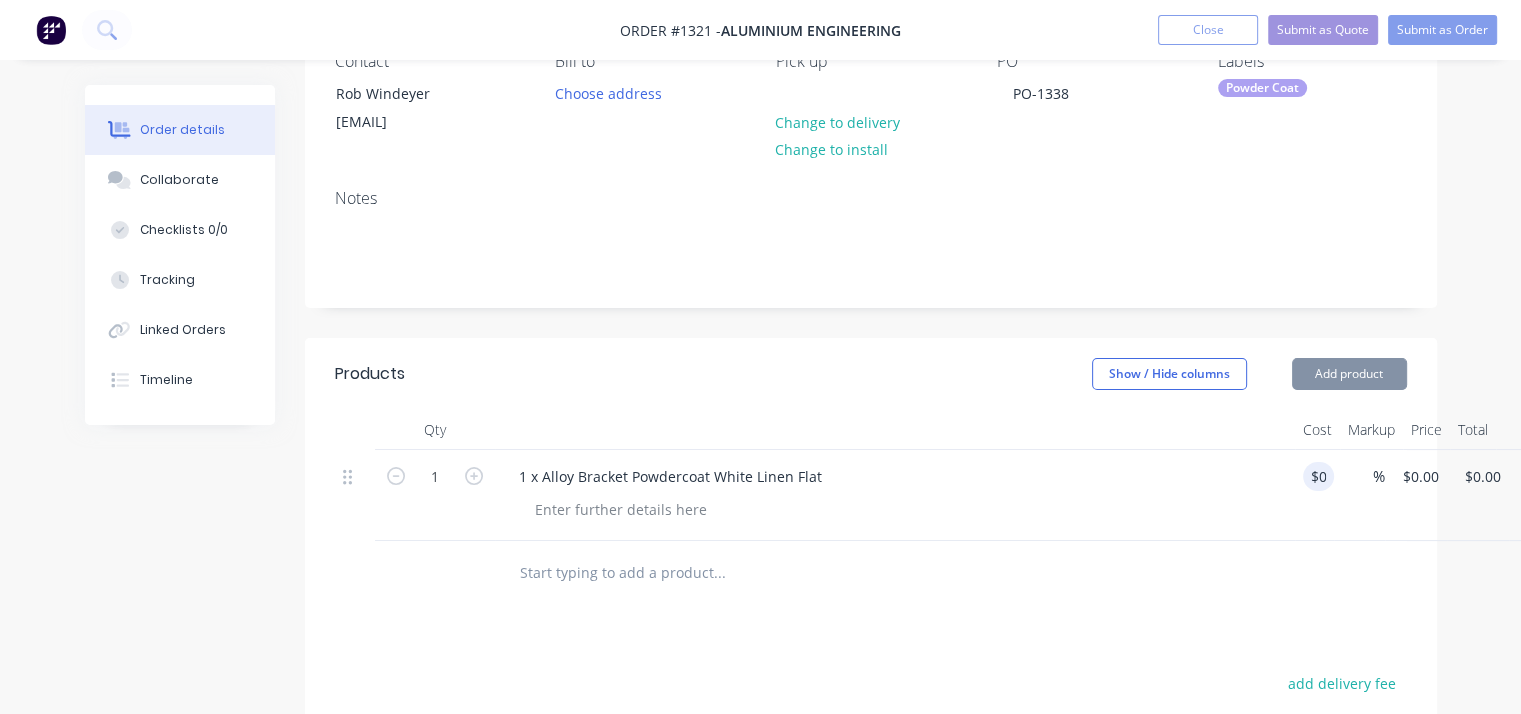 click on "1 1 x Alloy Bracket Powdercoat White Linen Flat $0.00 % $0.00 $0.00 $0.00 $0.00" at bounding box center [871, 495] 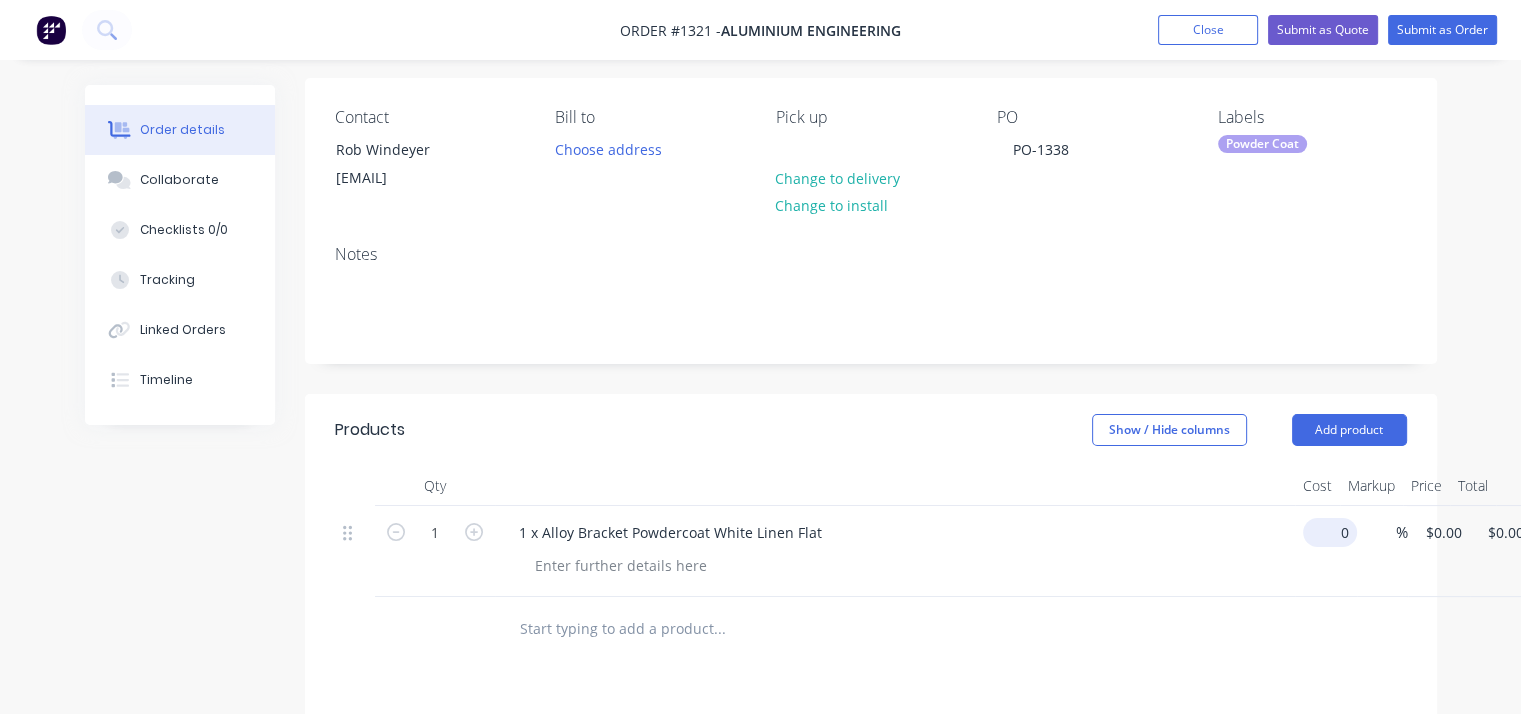 click on "Products Show / Hide columns Add product Qty Cost Markup Price Total 1 1 x Alloy Bracket Powdercoat White Linen Flat 0 $0.00 % $0.00 $0.00 $0.00 $0.00" at bounding box center (871, 528) 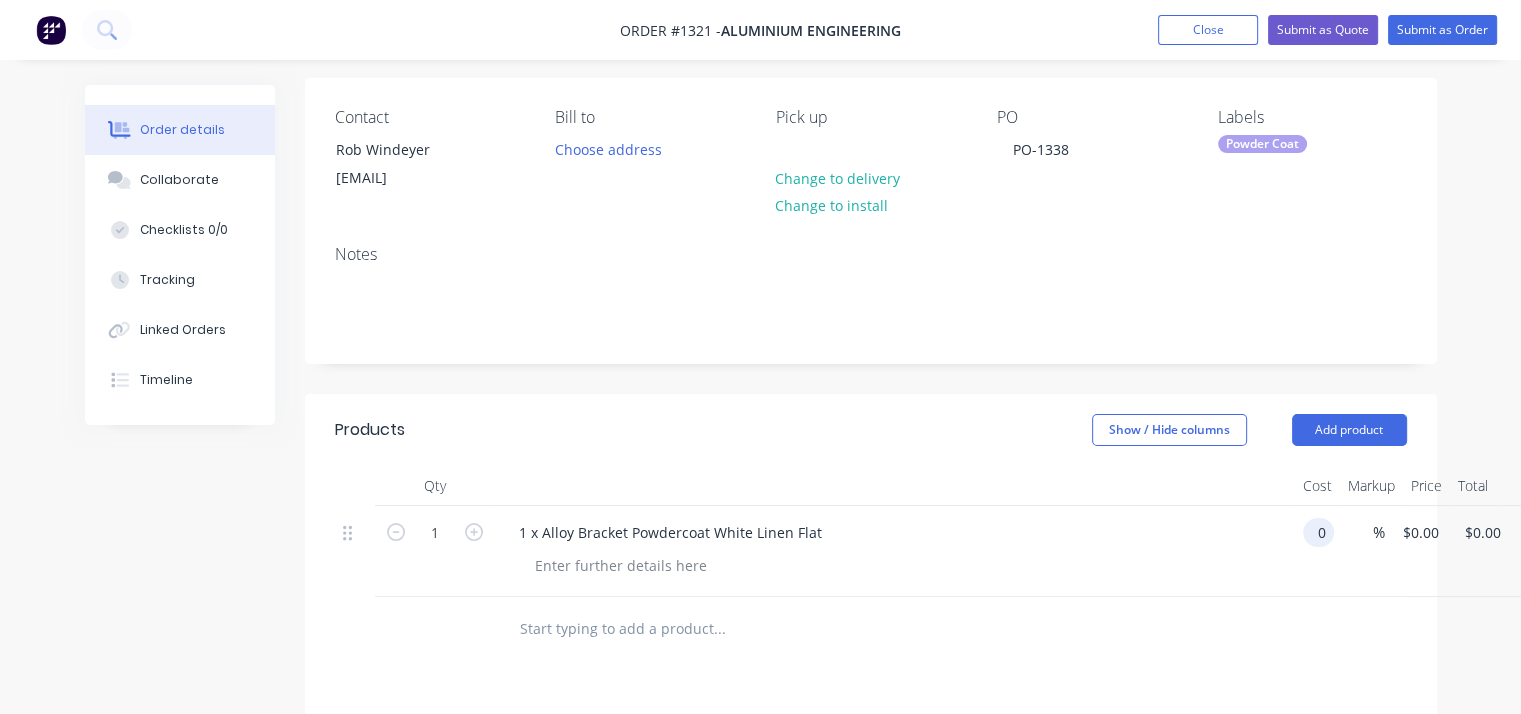 scroll, scrollTop: 100, scrollLeft: 0, axis: vertical 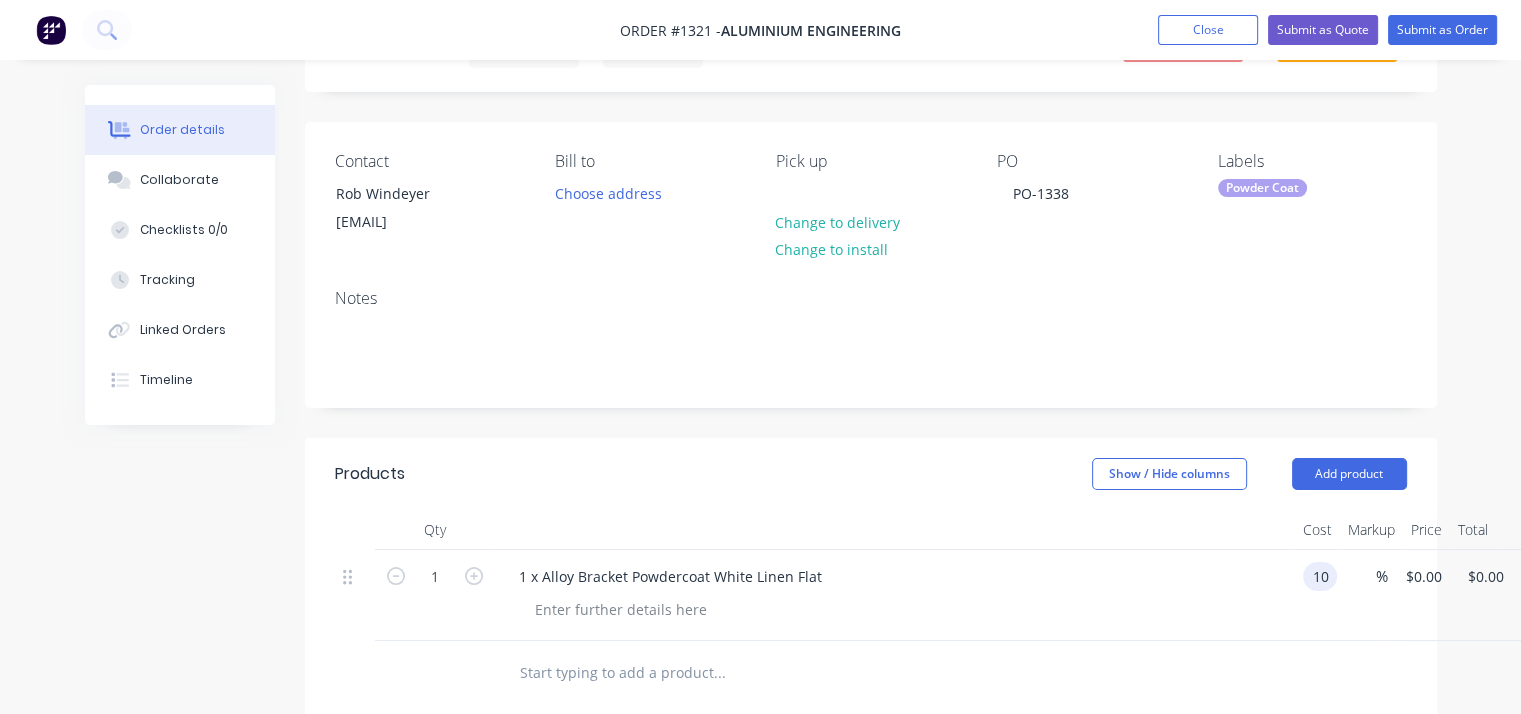 type on "$10.00" 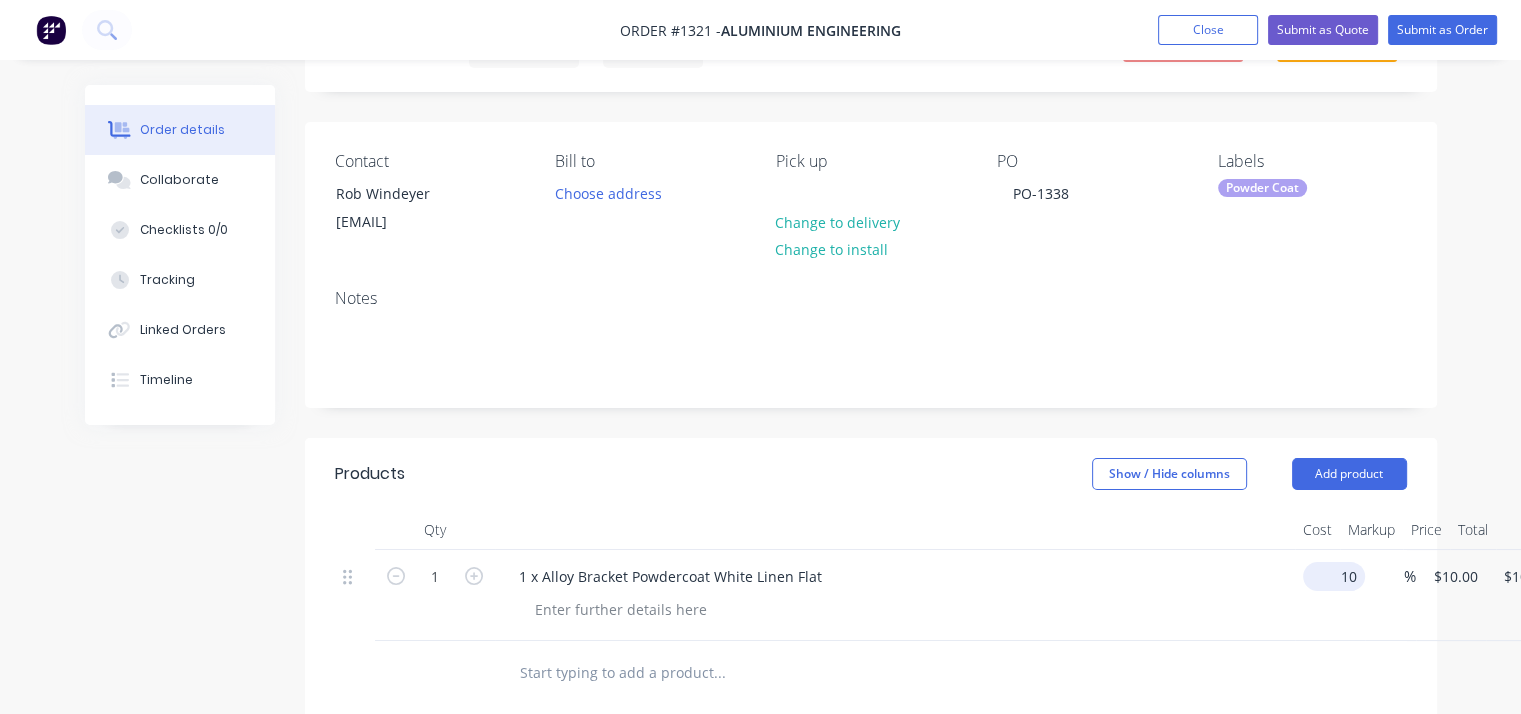 click on "1 1 x Alloy Bracket Powdercoat White Linen Flat 10 $10.00 % $10.00 $10.00 $10.00 $10.00" at bounding box center [871, 595] 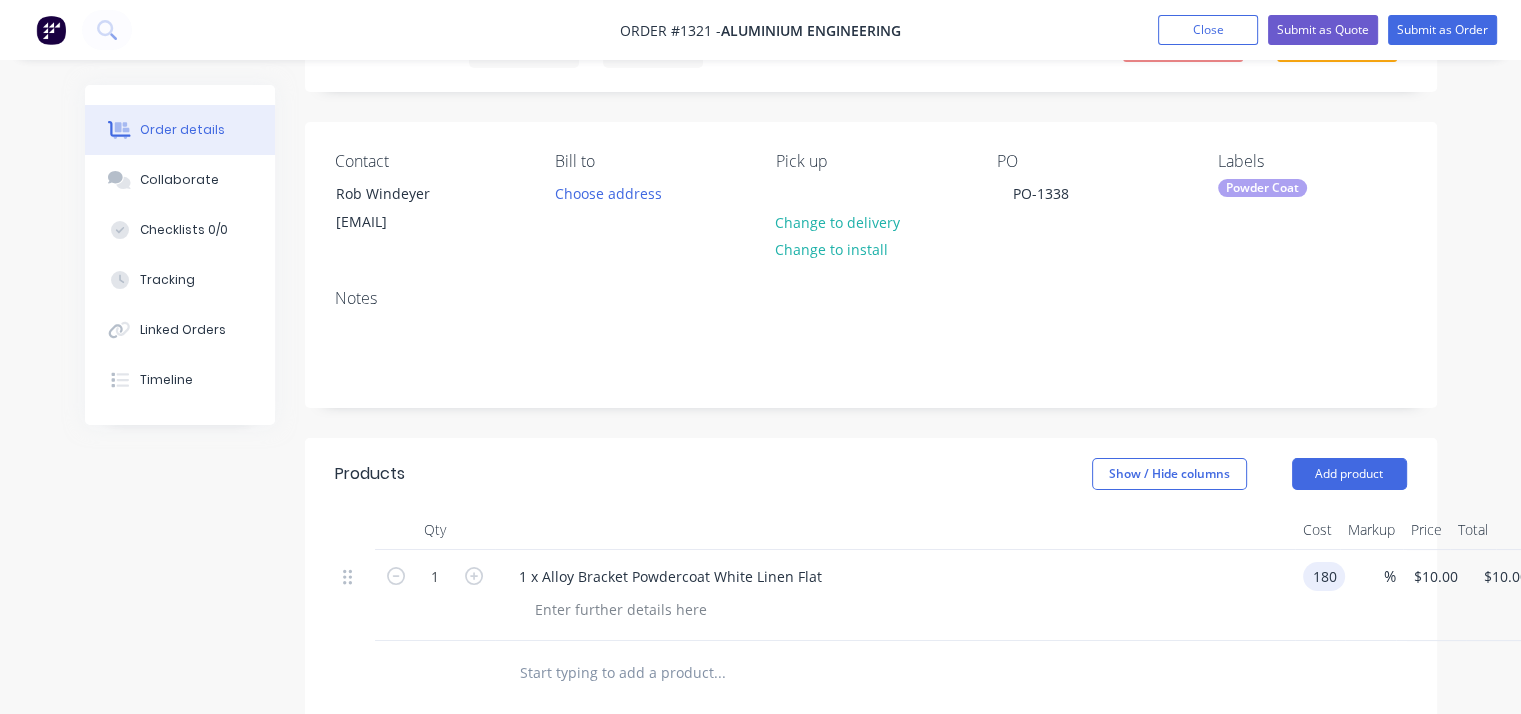 type on "$180.00" 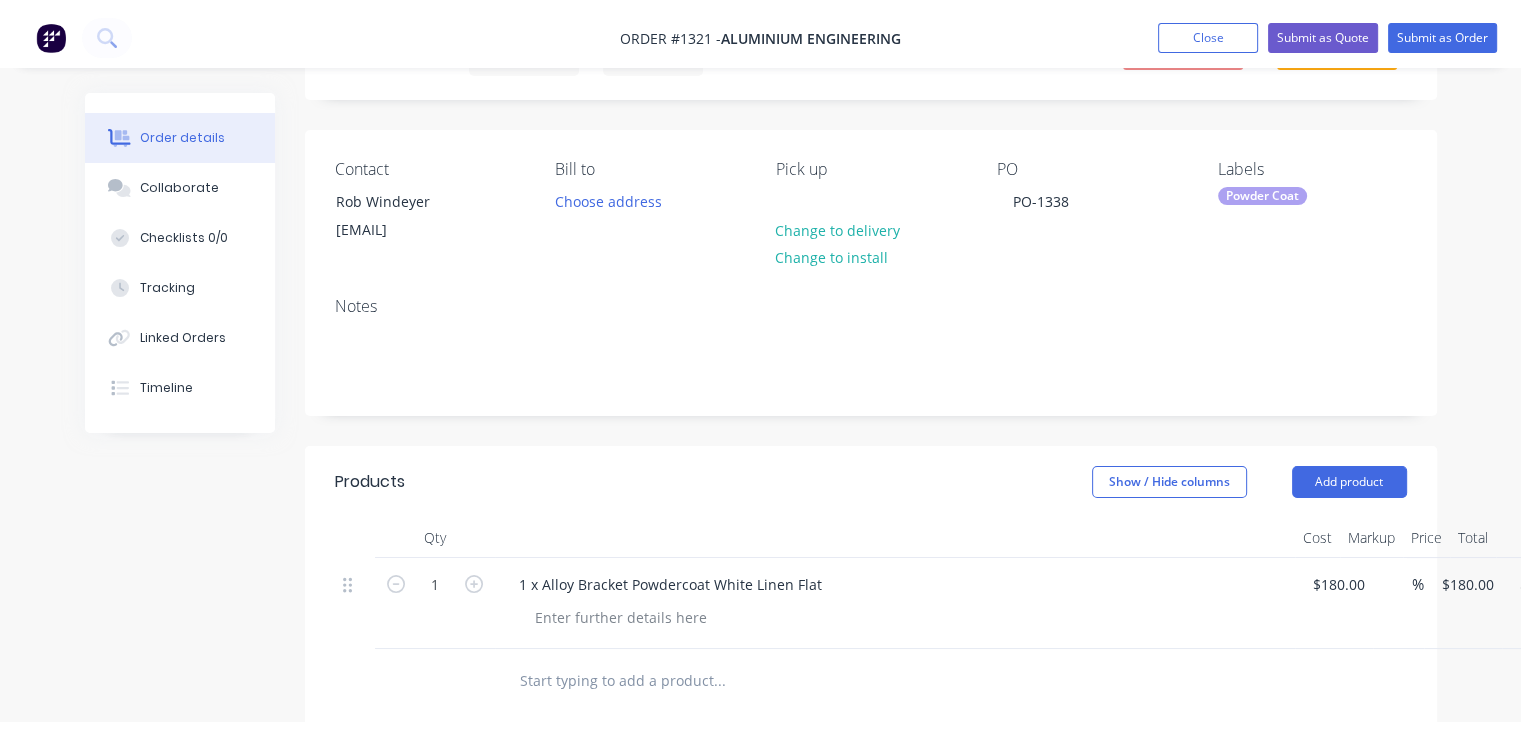 scroll, scrollTop: 0, scrollLeft: 0, axis: both 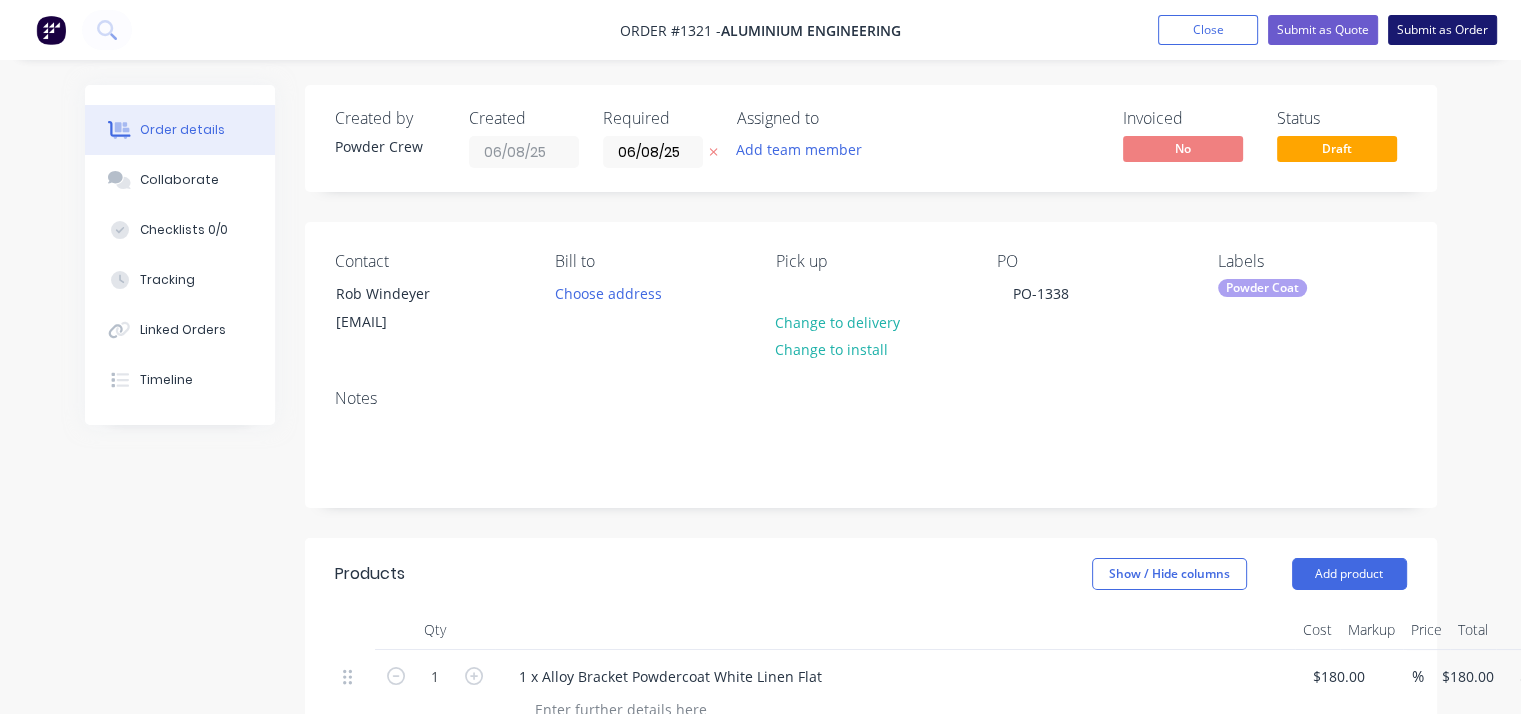 click on "Submit as Order" at bounding box center (1442, 30) 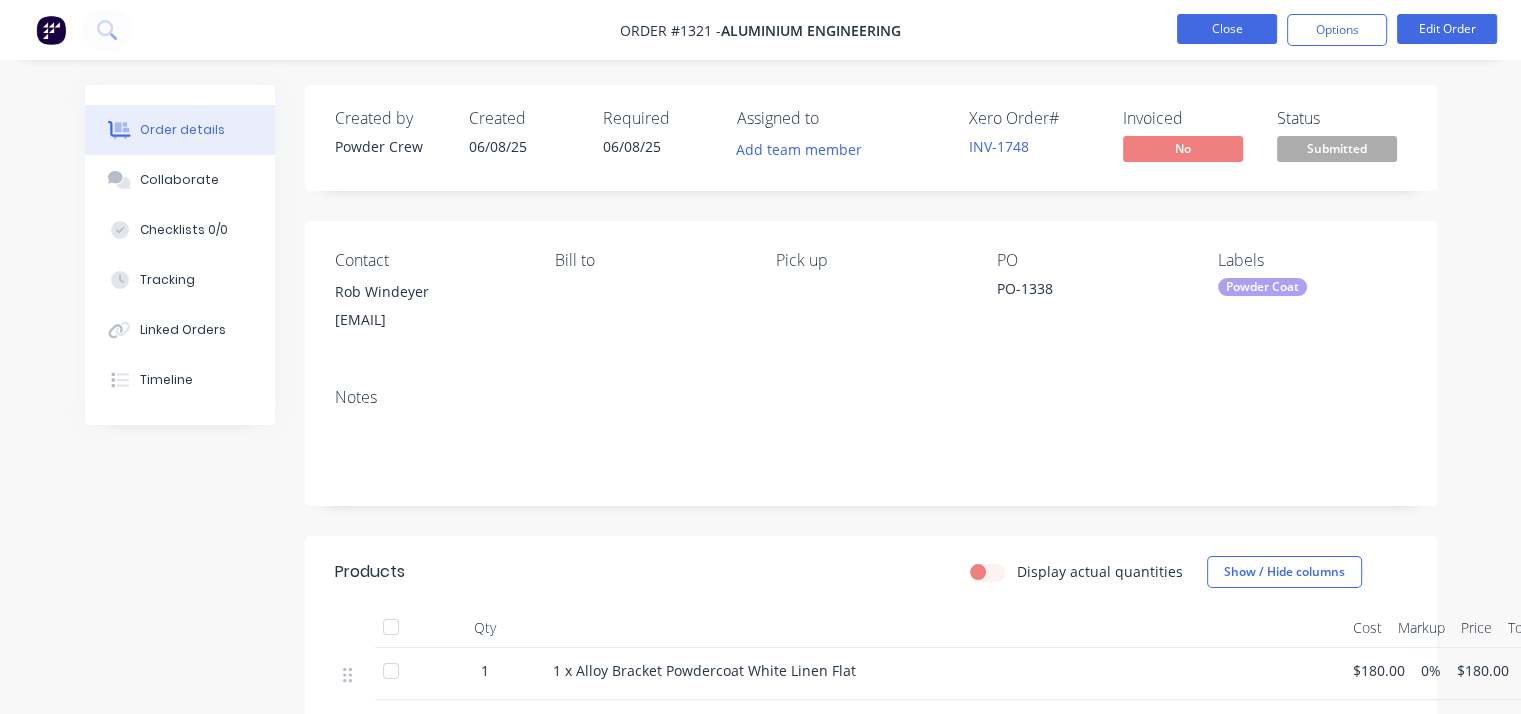 click on "Close" at bounding box center (1227, 29) 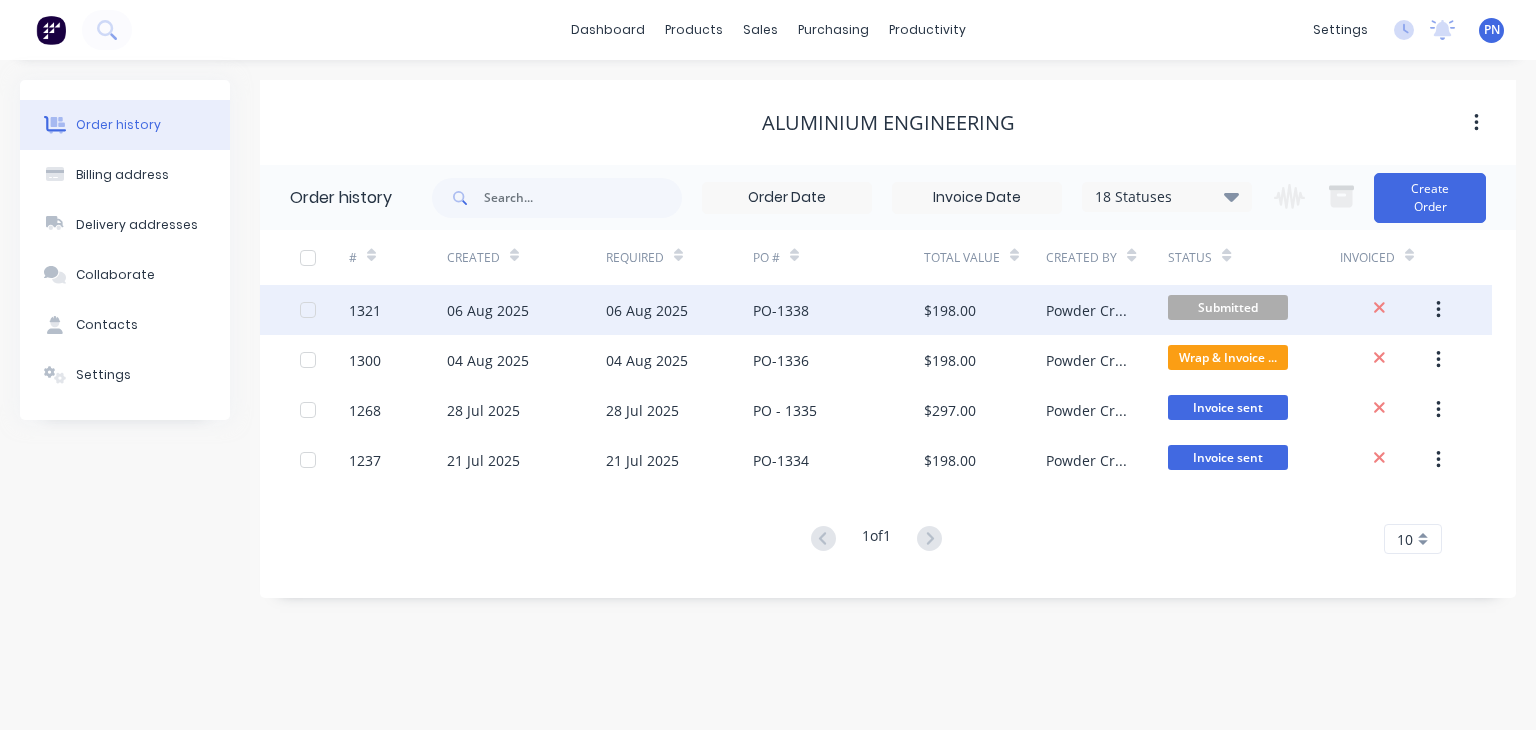click on "PO-1338" at bounding box center (838, 310) 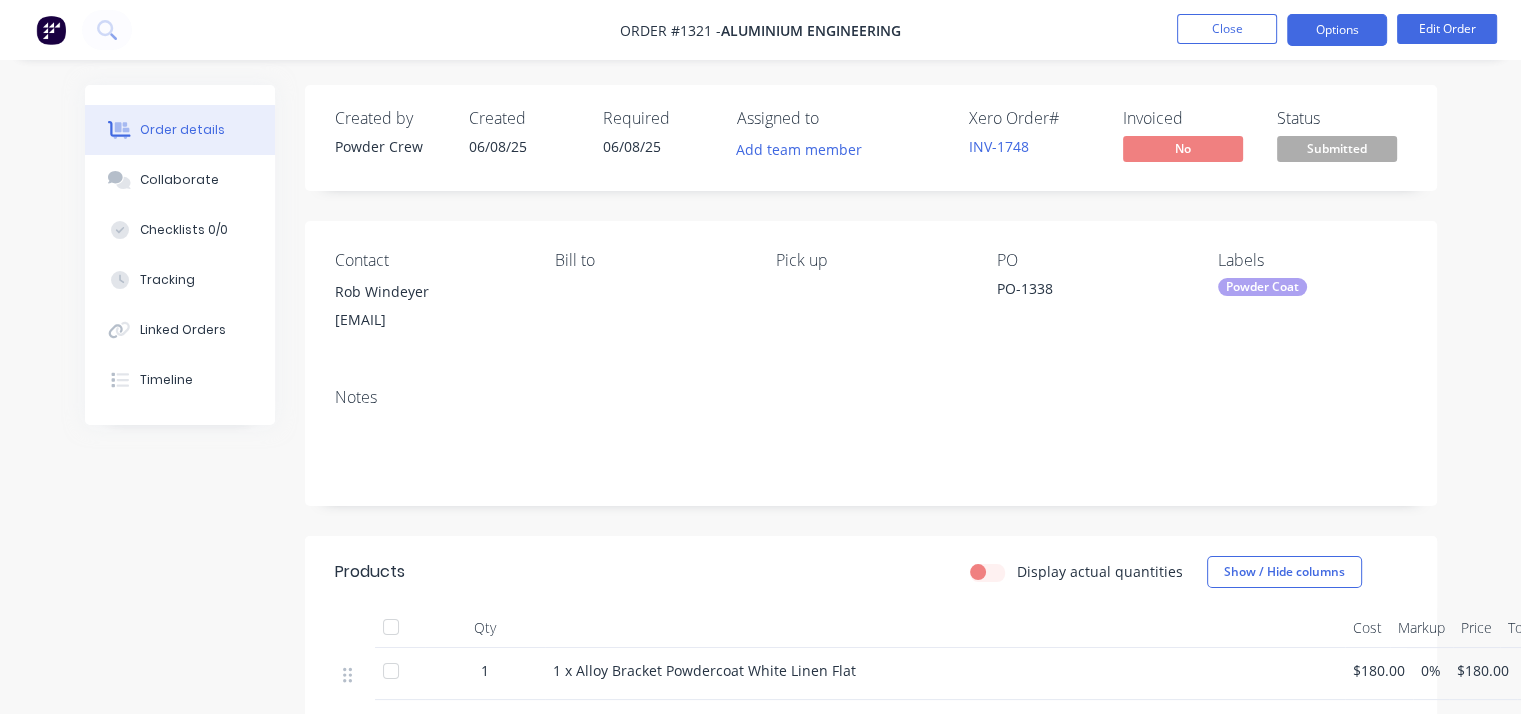 click on "Options" at bounding box center [1337, 30] 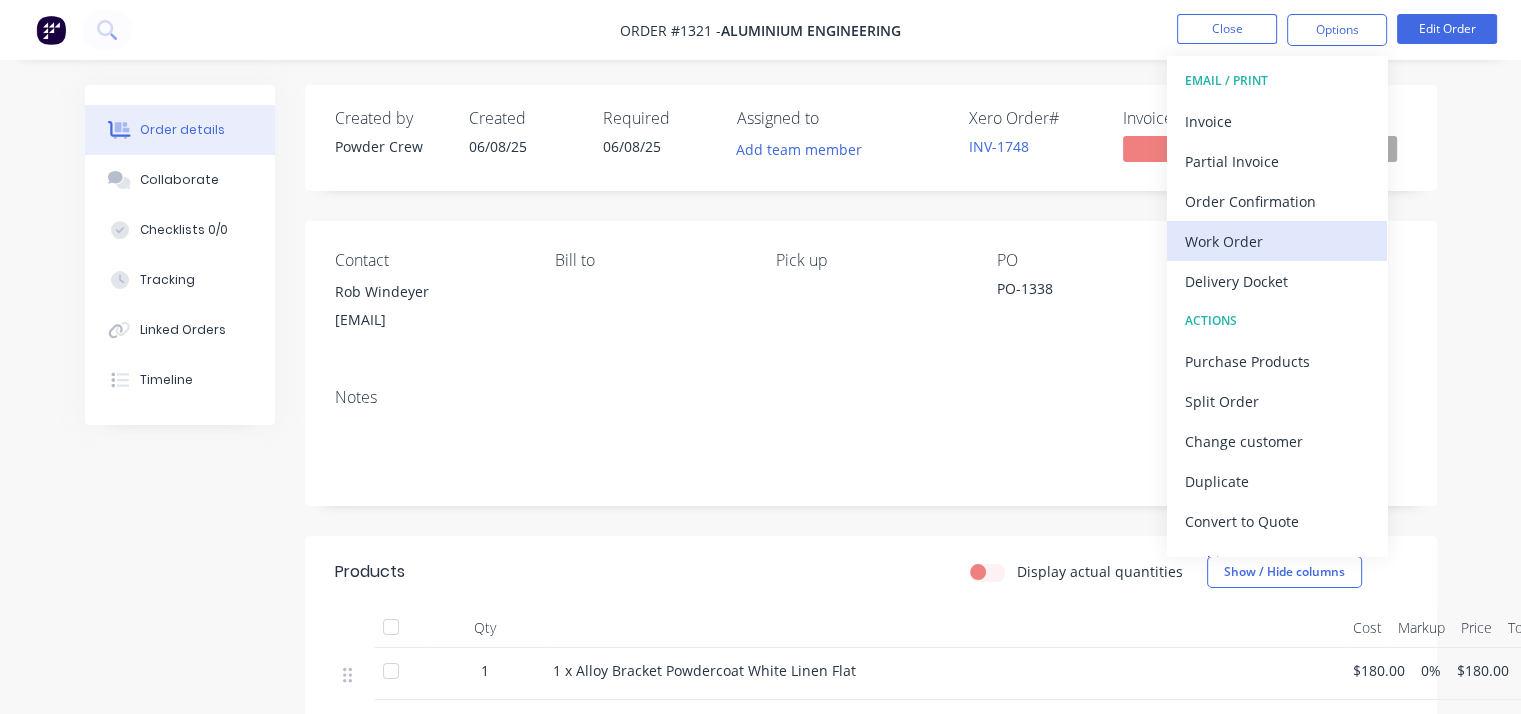 click on "Work Order" at bounding box center [1277, 241] 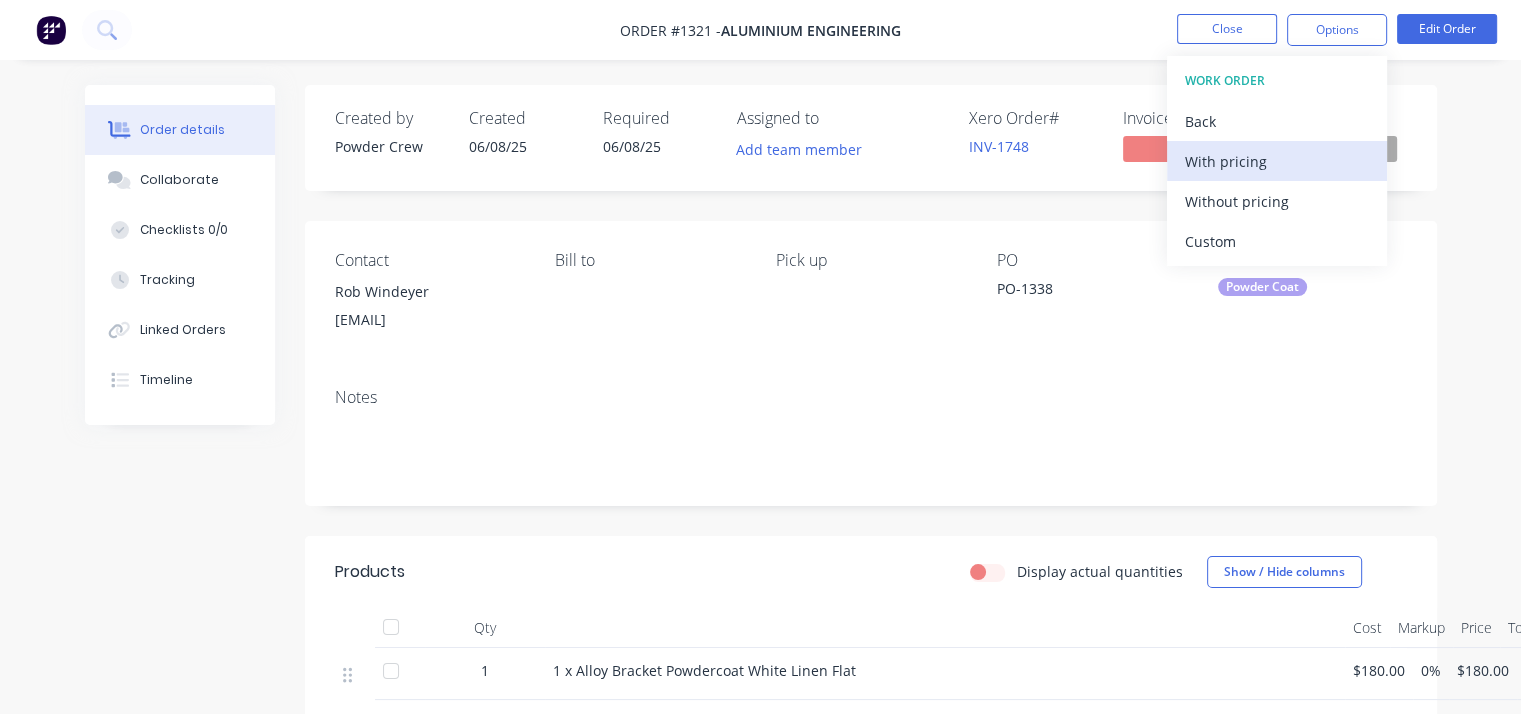 click on "With pricing" at bounding box center [1277, 161] 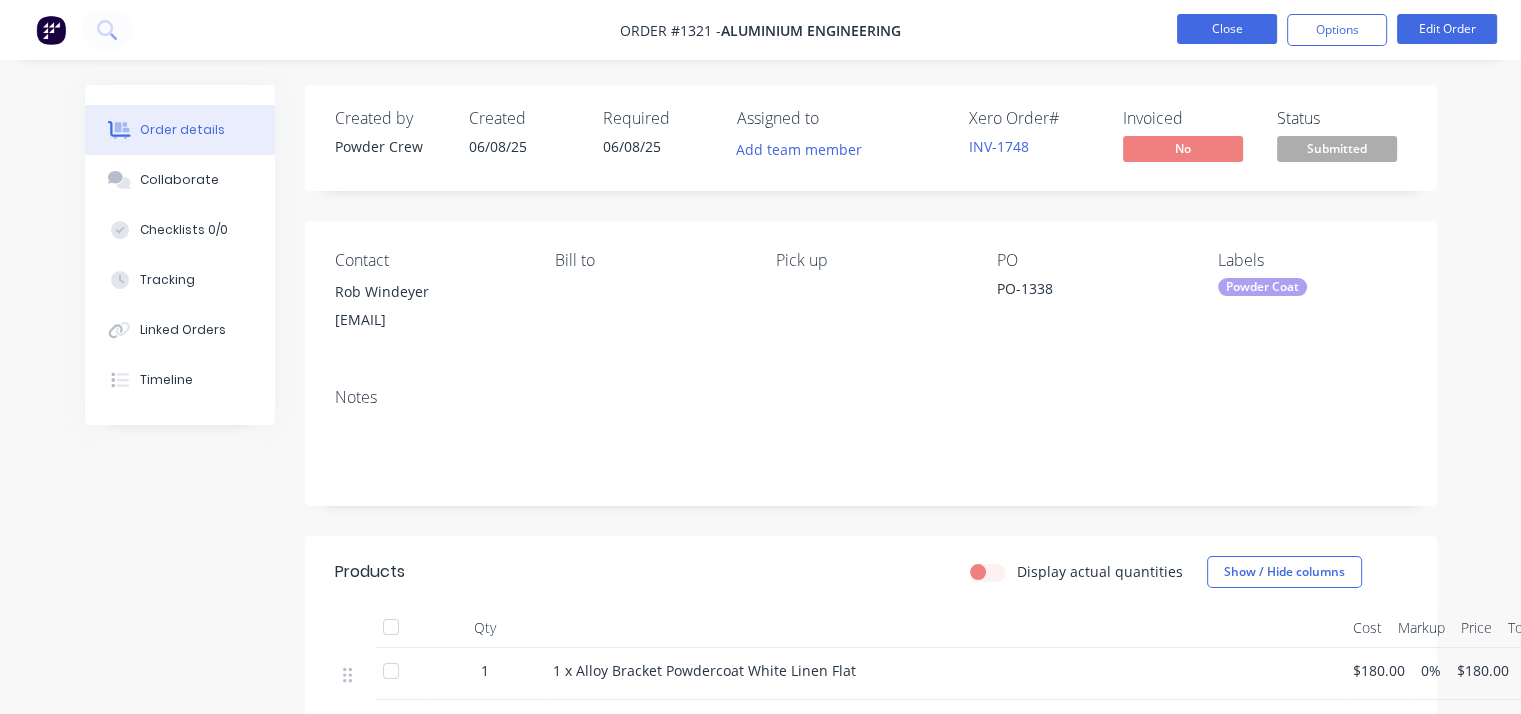 click on "Close" at bounding box center (1227, 29) 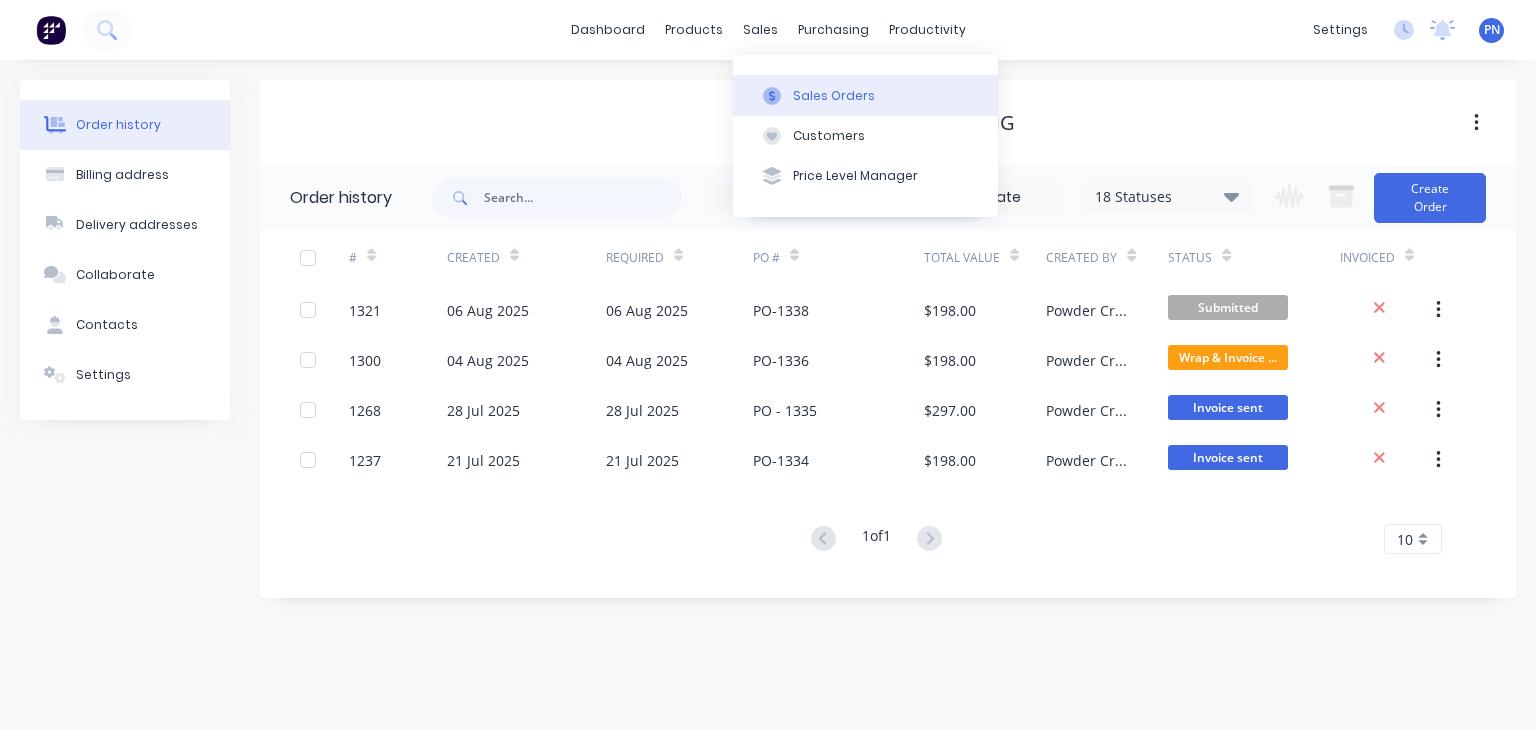 click on "Sales Orders" at bounding box center (834, 96) 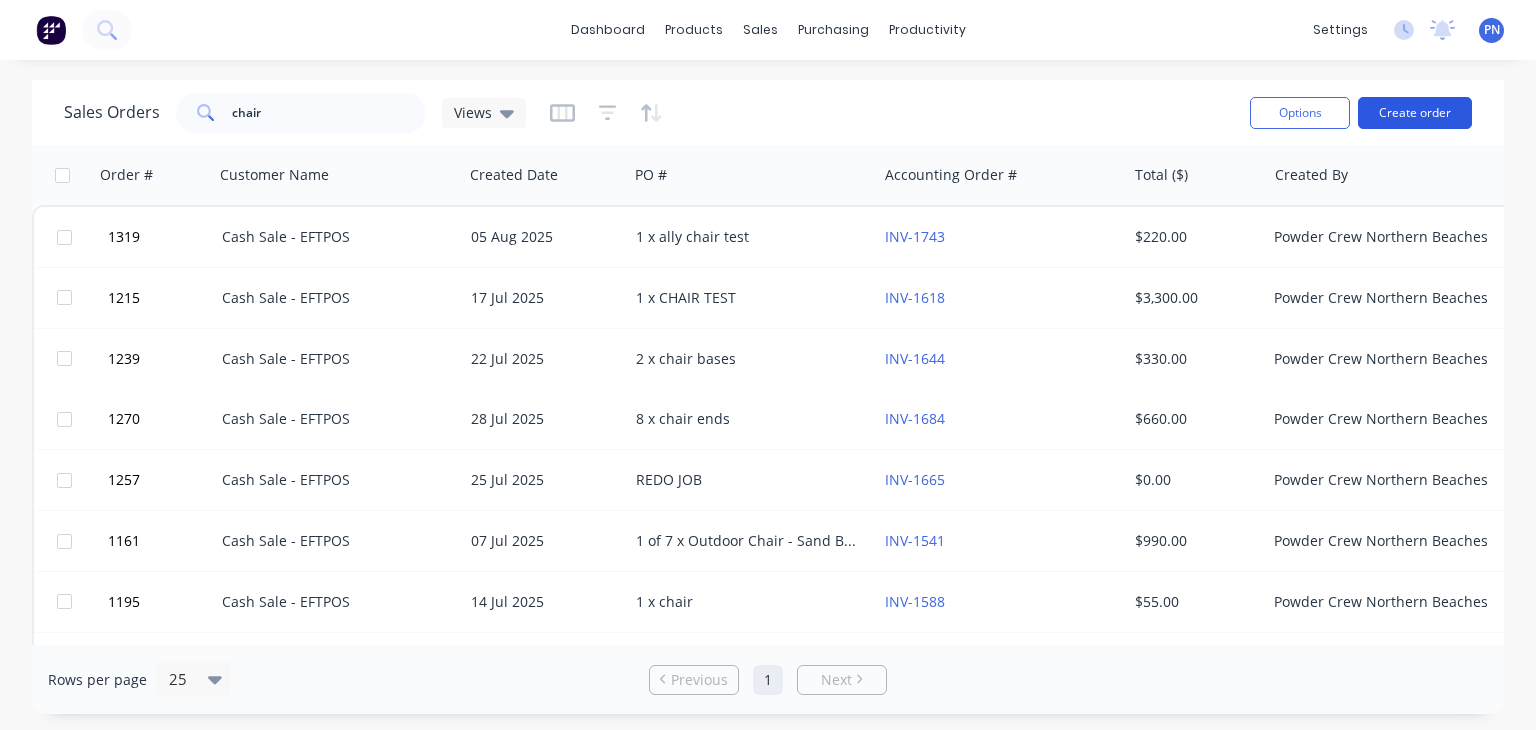 click on "Create order" at bounding box center [1415, 113] 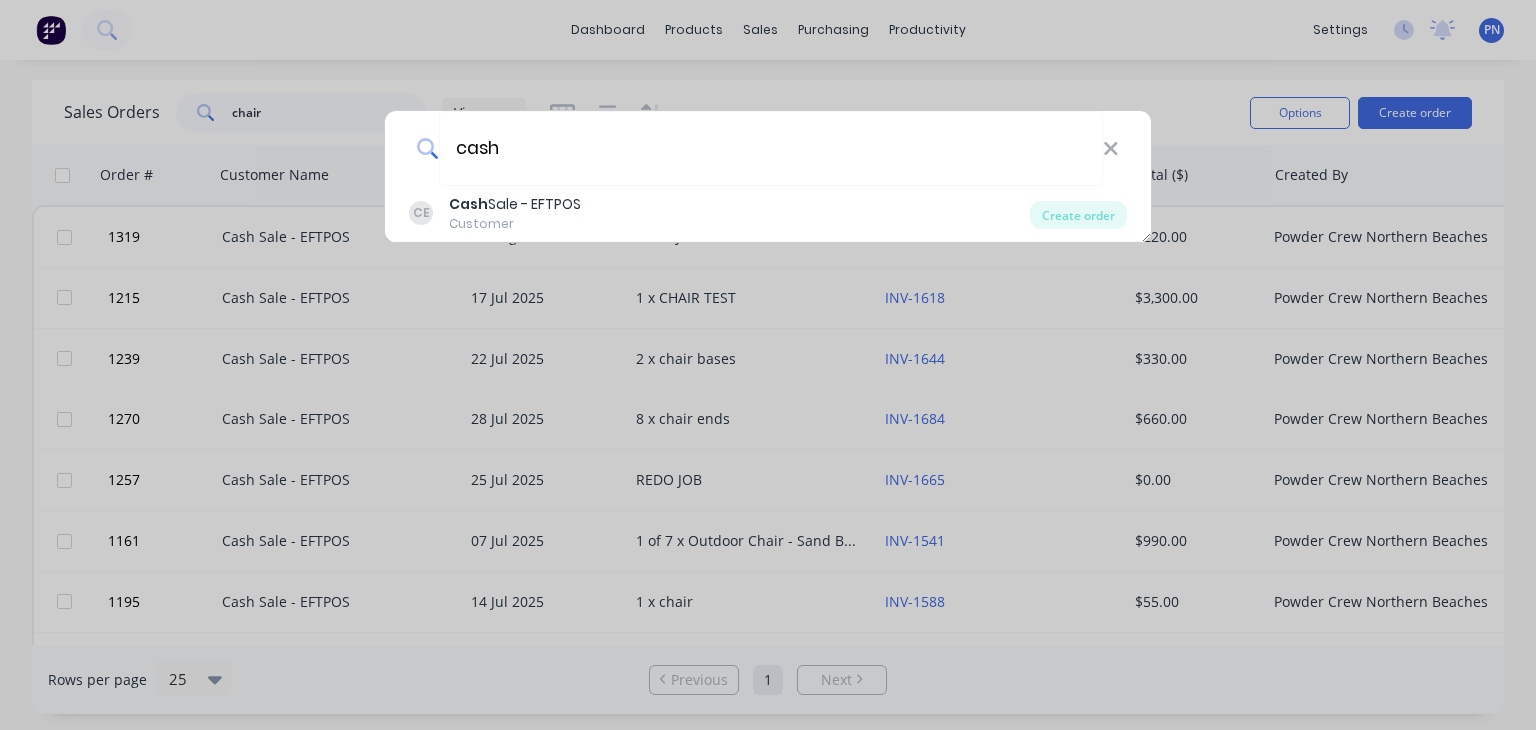 type on "cash" 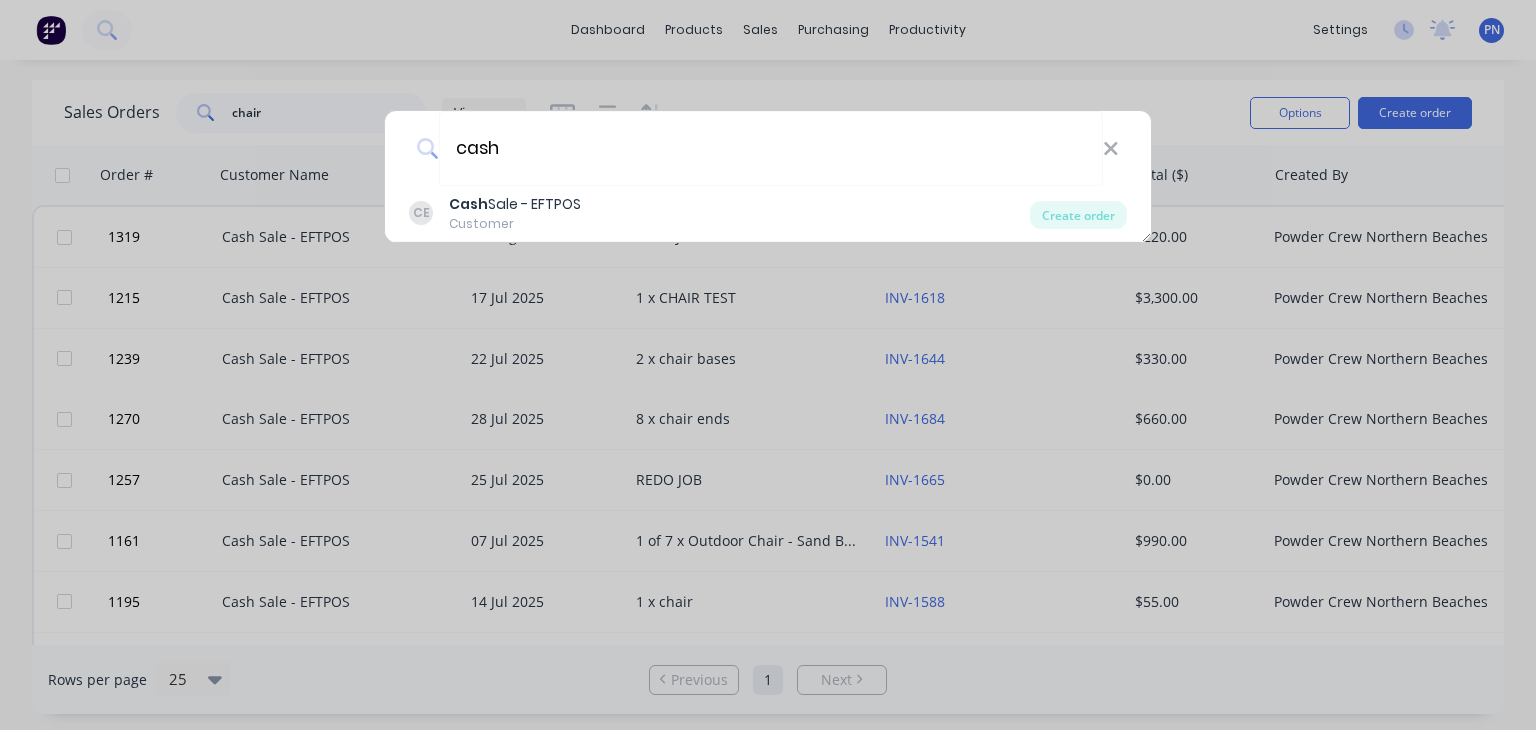 click on "Cash  Sale - EFTPOS" at bounding box center [515, 204] 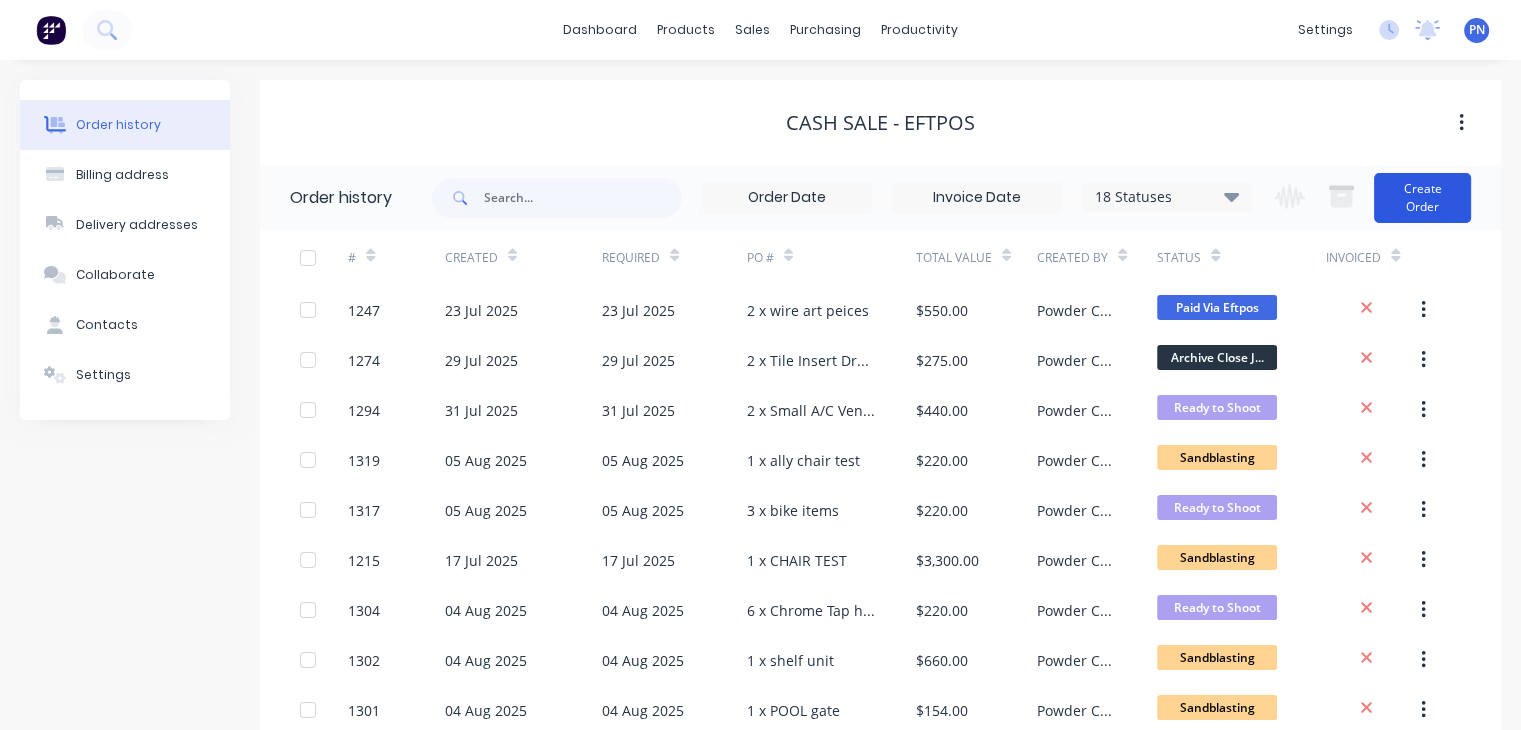 click on "Create Order" at bounding box center (1422, 198) 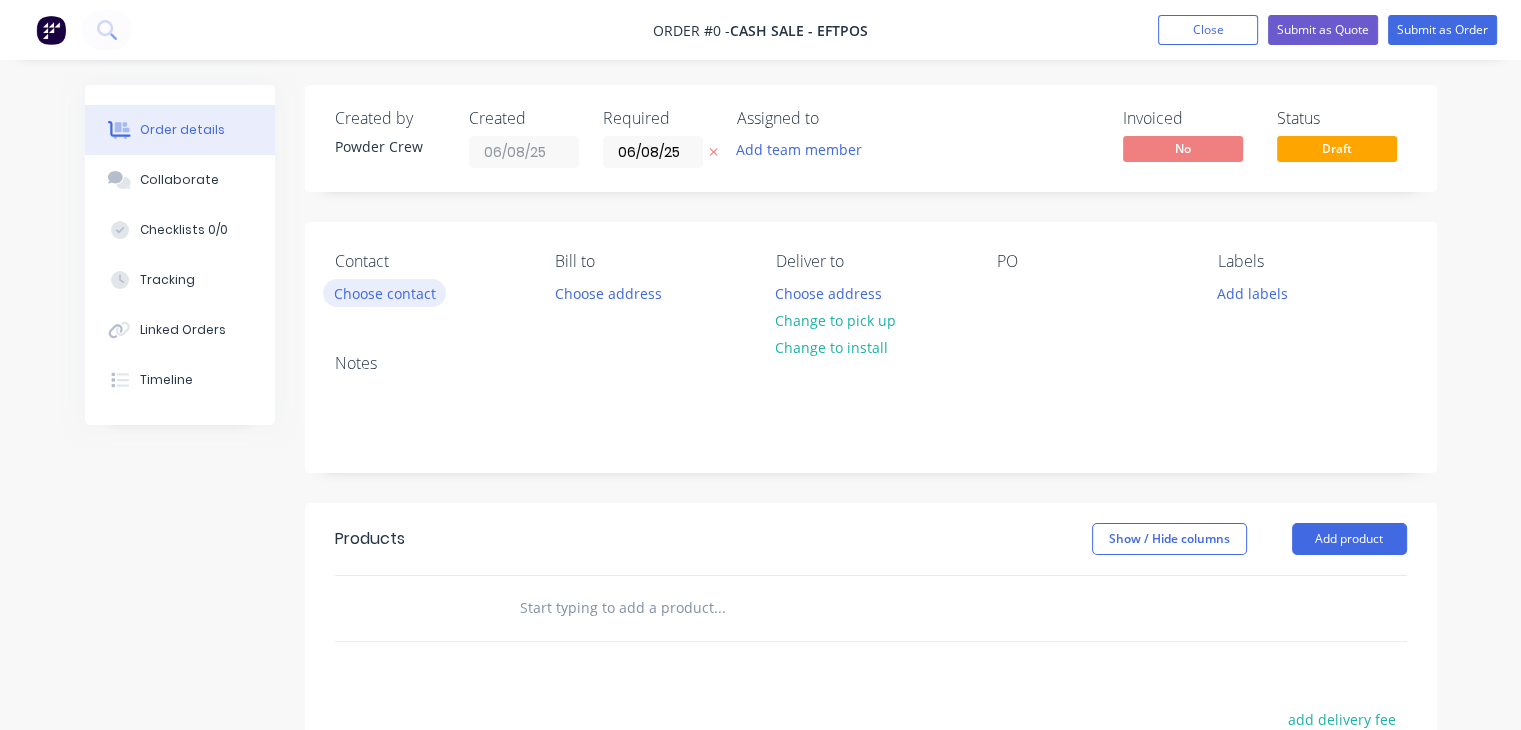 click on "Choose contact" at bounding box center (384, 292) 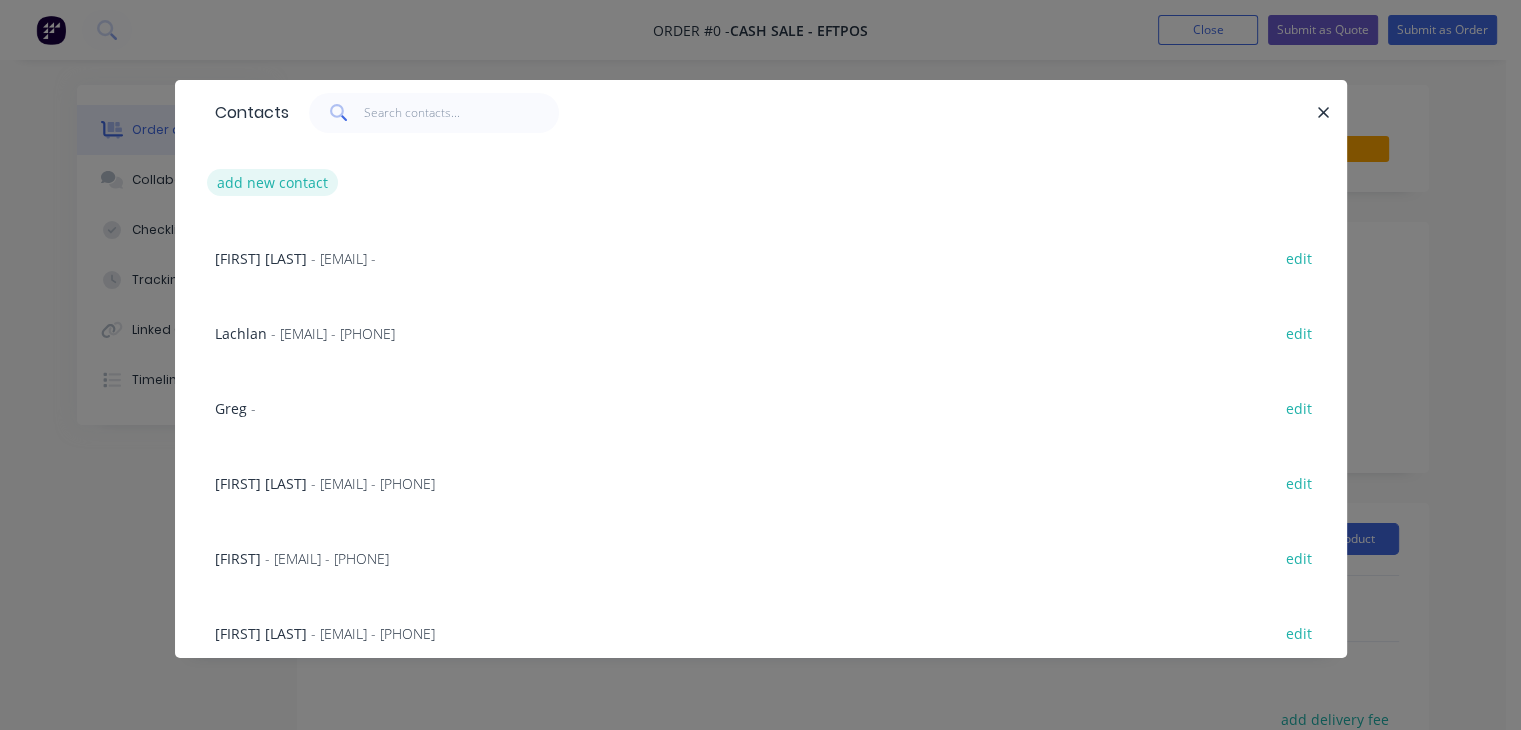 click on "add new contact" at bounding box center (273, 182) 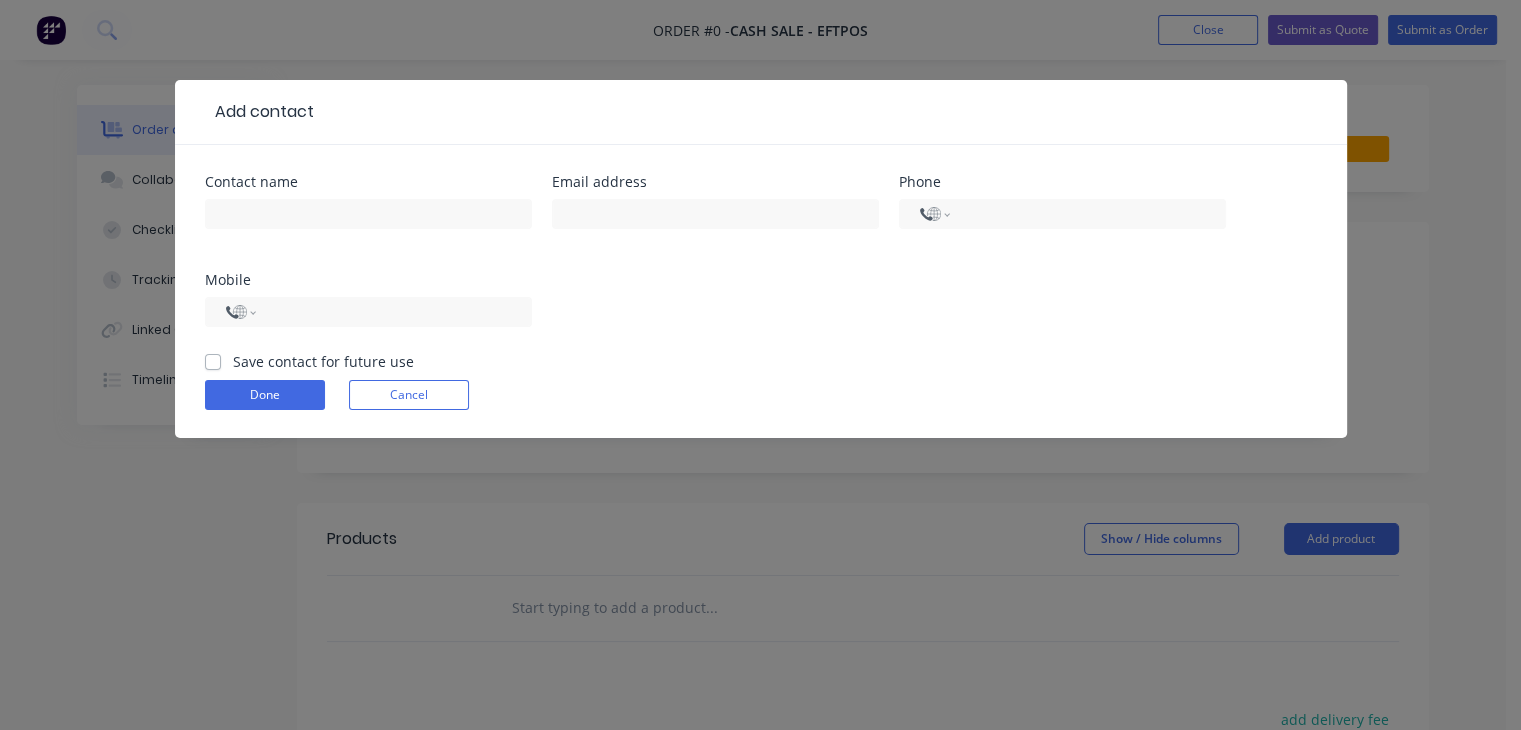 select on "AU" 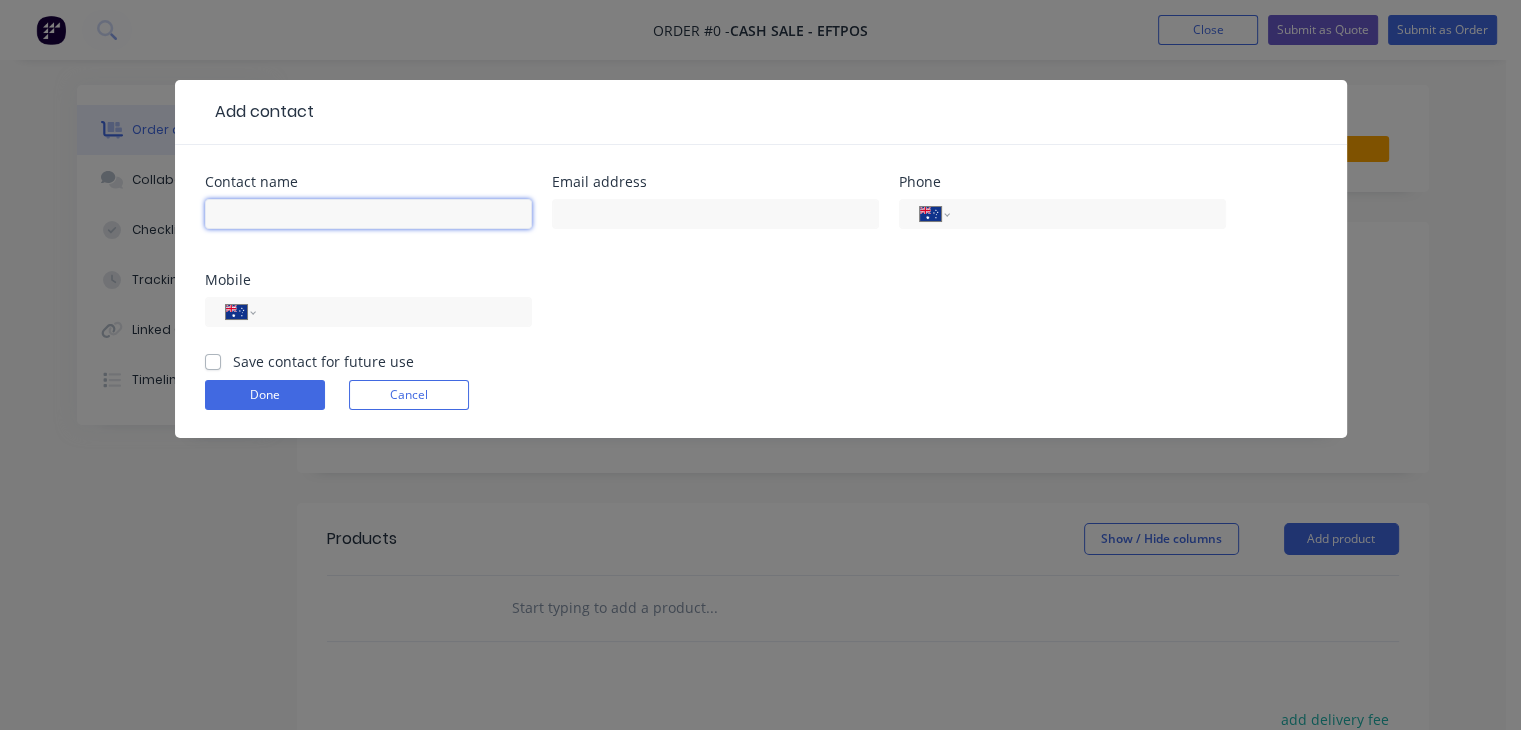 drag, startPoint x: 288, startPoint y: 209, endPoint x: 307, endPoint y: 221, distance: 22.472204 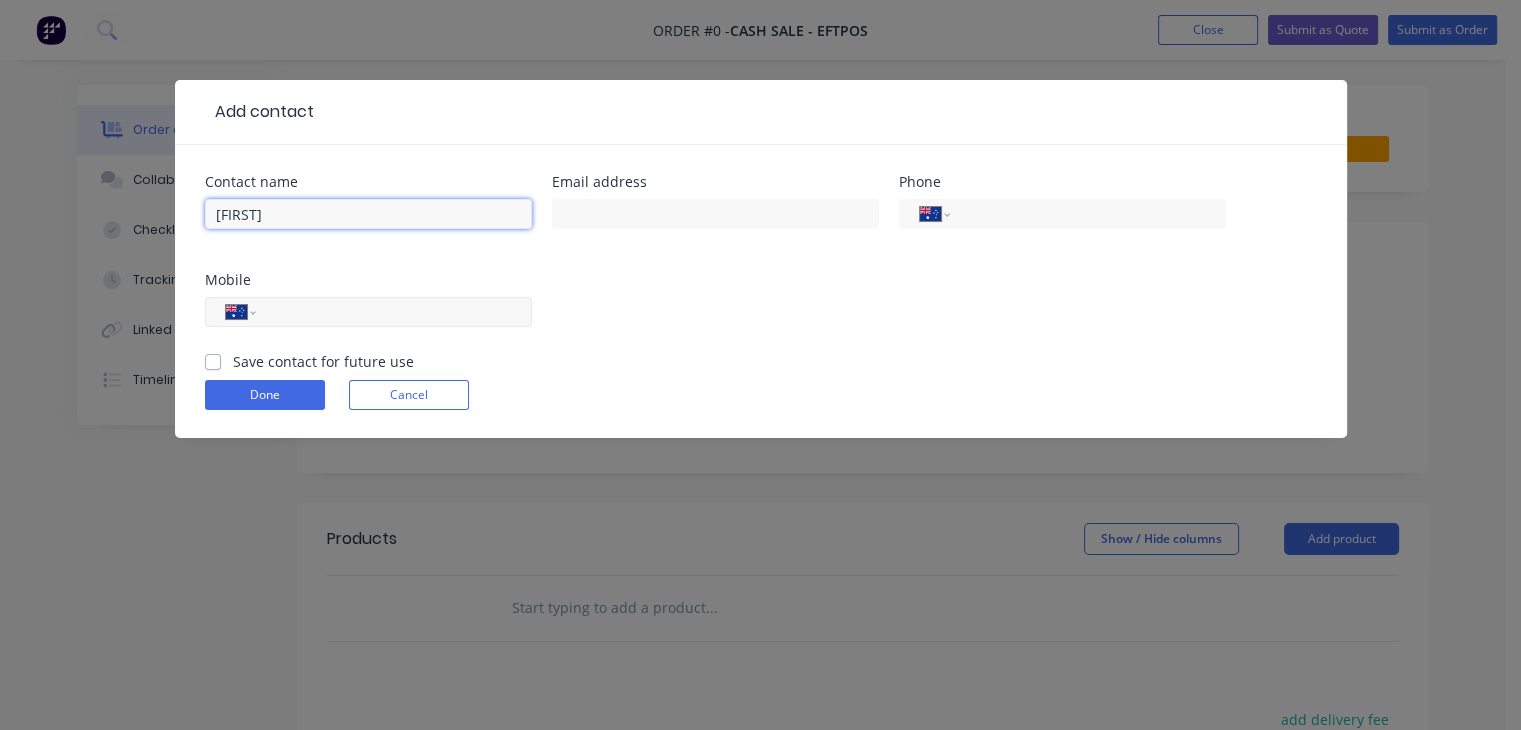 type on "[FIRST]" 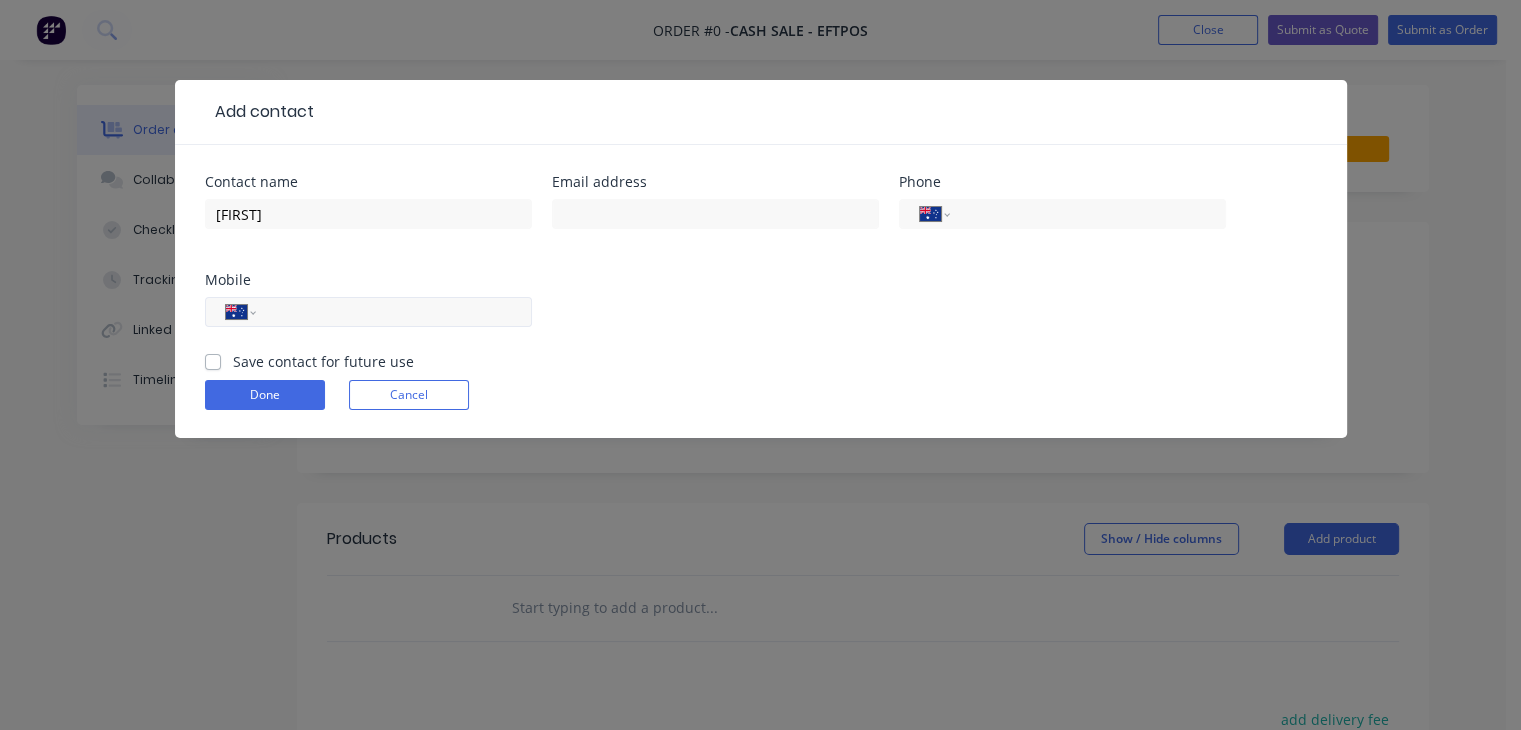 click on "International Afghanistan Åland Islands Albania Algeria American Samoa Andorra Angola Anguilla Antigua and Barbuda Argentina Armenia Aruba Ascension Island Australia Austria Azerbaijan Bahamas Bahrain Bangladesh Barbados Belarus Belgium Belize Benin Bermuda Bhutan Bolivia Bonaire, Sint Eustatius and Saba Bosnia and Herzegovina Botswana Brazil British Indian Ocean Territory Brunei Darussalam Bulgaria Burkina Faso Burundi Cambodia Cameroon Canada Cape Verde Cayman Islands Central African Republic Chad Chile China Christmas Island Cocos (Keeling) Islands Colombia Comoros Congo Congo, Democratic Republic of the Cook Islands Costa Rica Cote d'Ivoire Croatia Cuba Curaçao Cyprus Czech Republic Denmark Djibouti Dominica Dominican Republic Ecuador Egypt El Salvador Equatorial Guinea Eritrea Estonia Ethiopia Falkland Islands Faroe Islands Federated States of Micronesia Fiji Finland France French Guiana French Polynesia Gabon Gambia Georgia Germany Ghana Gibraltar Greece Greenland Grenada Guadeloupe Guam Guatemala" at bounding box center (368, 312) 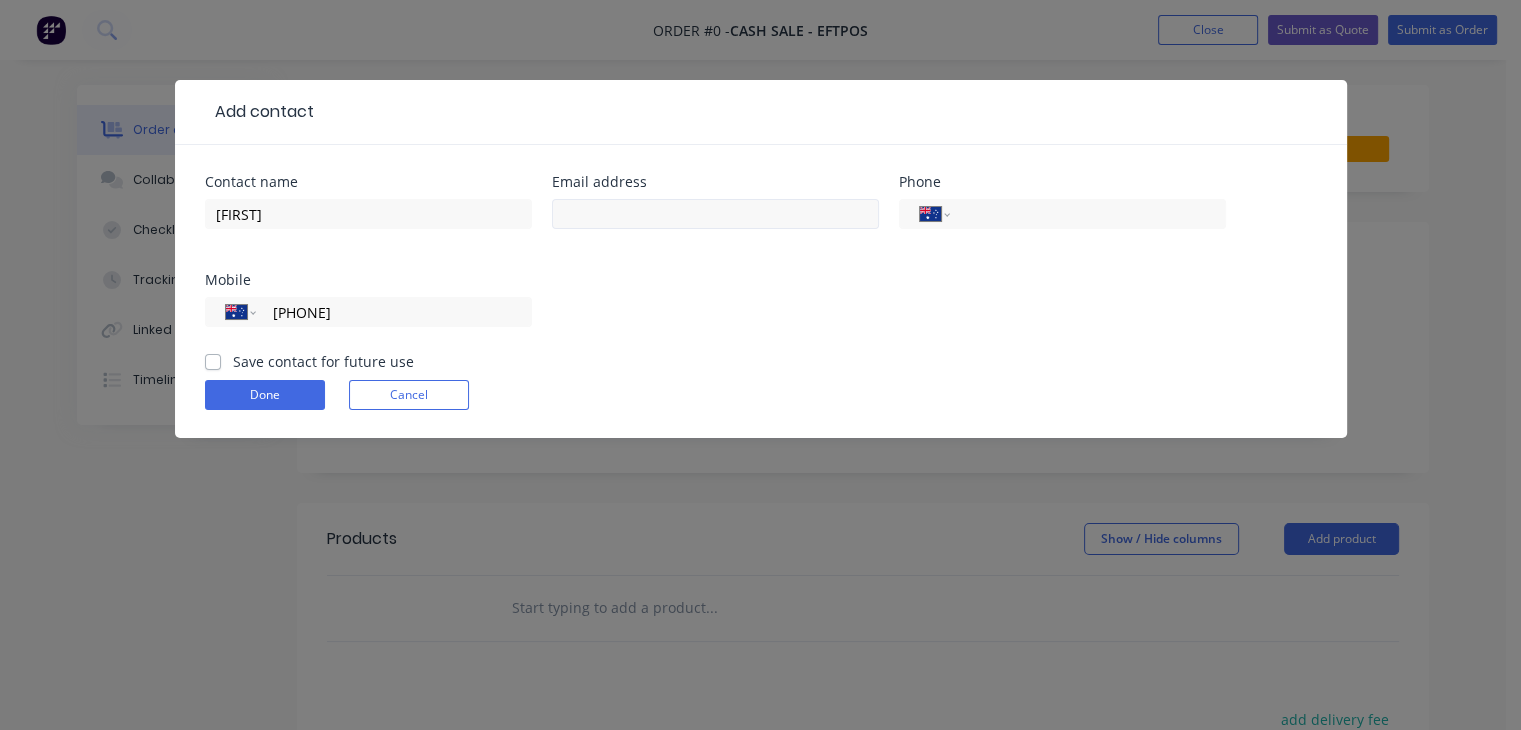 type on "[PHONE]" 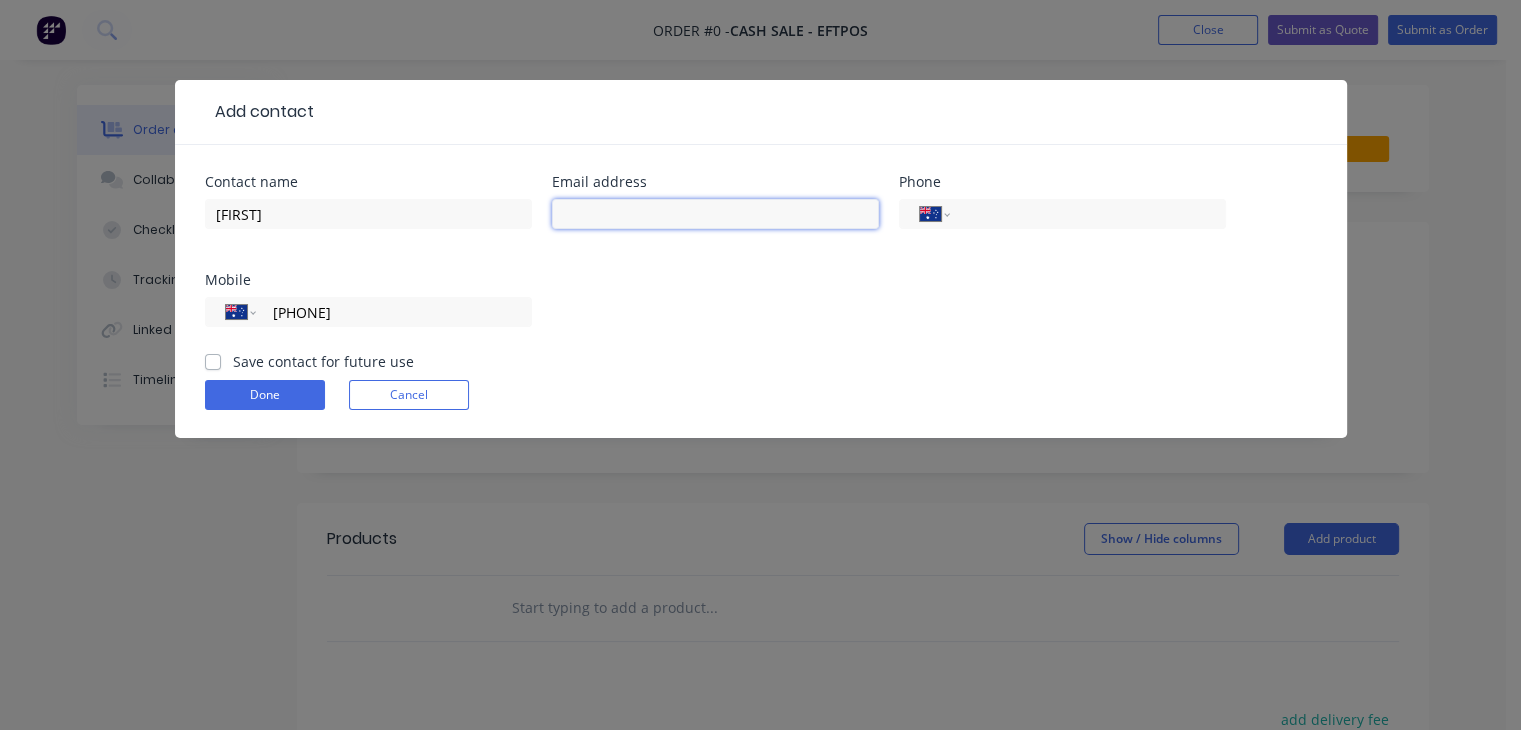 click at bounding box center (715, 214) 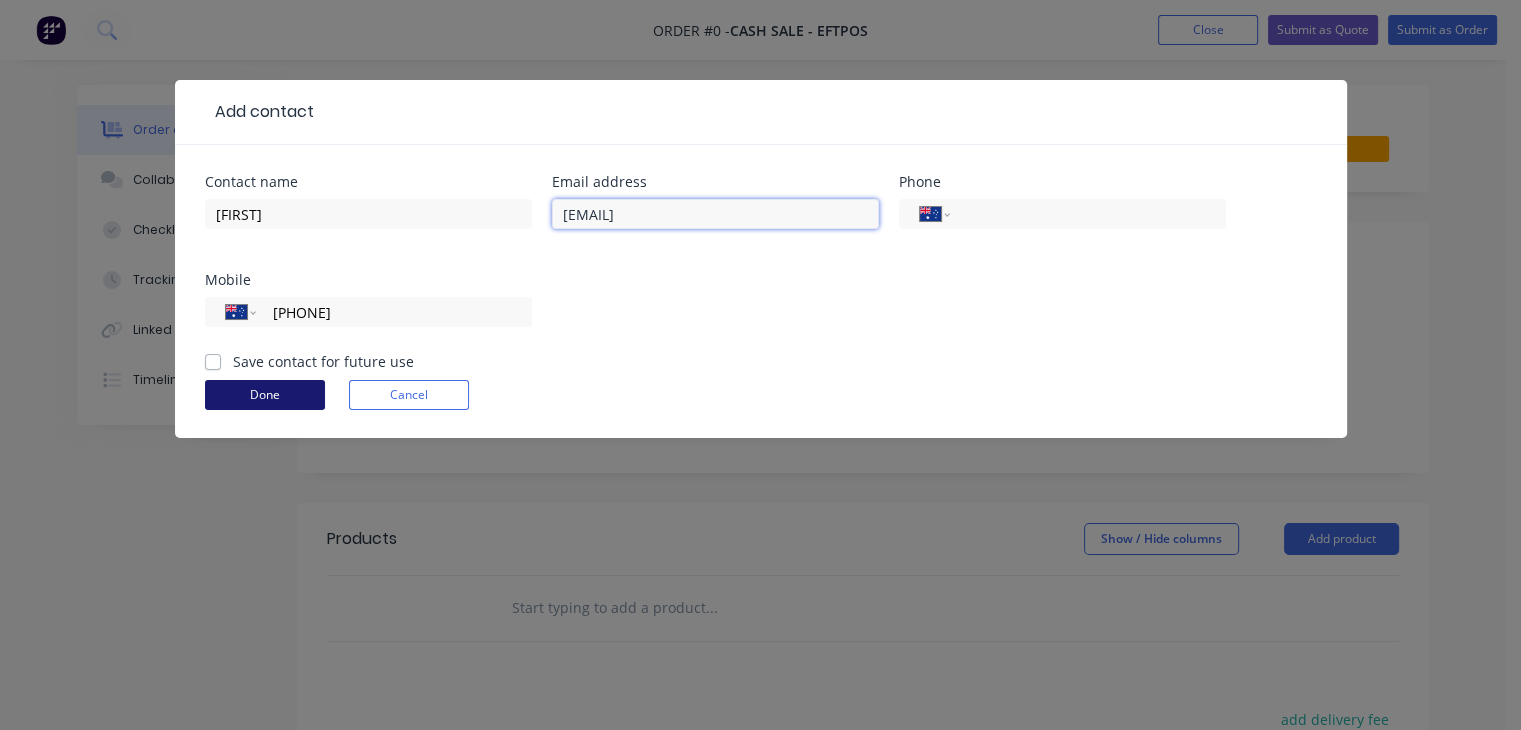type on "[EMAIL]" 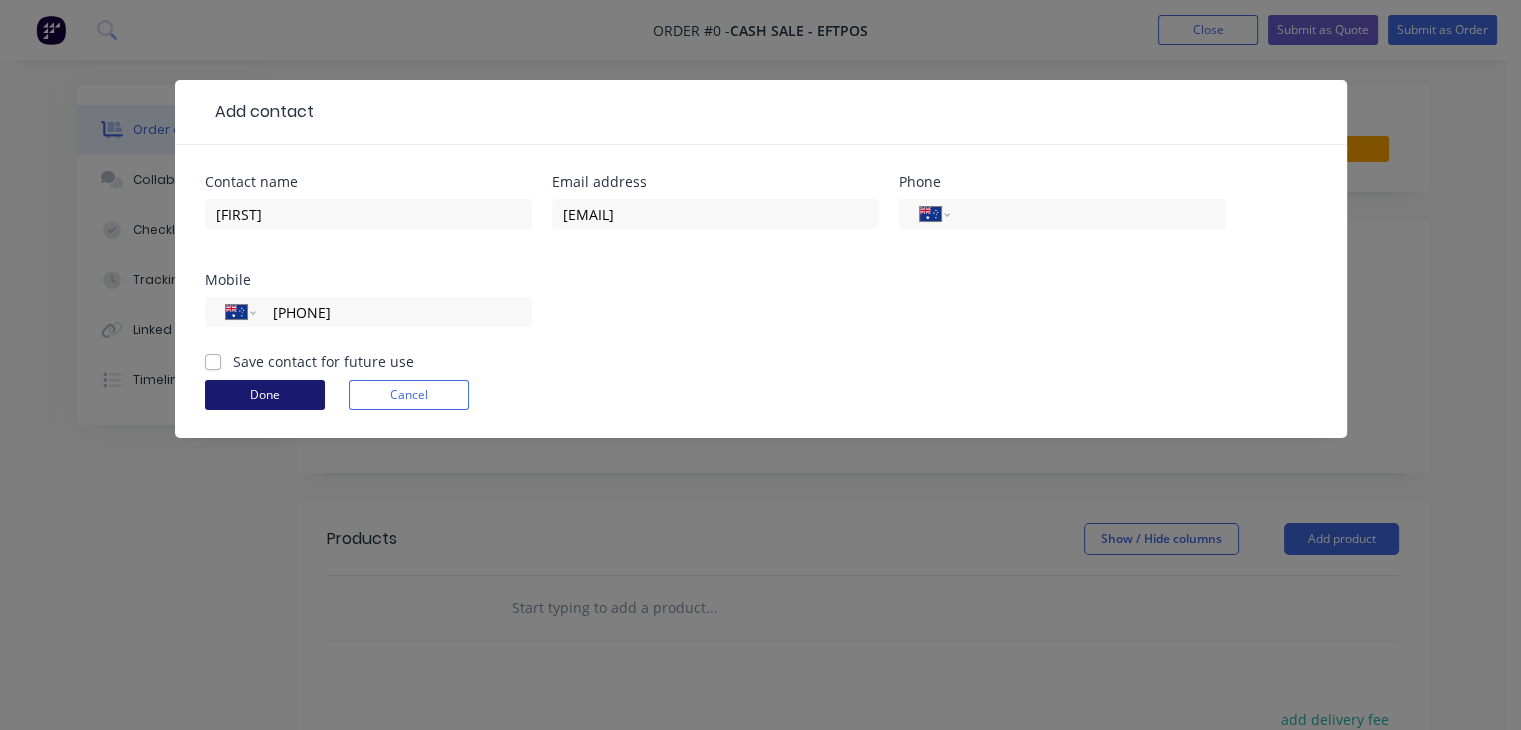 click on "Done" at bounding box center (265, 395) 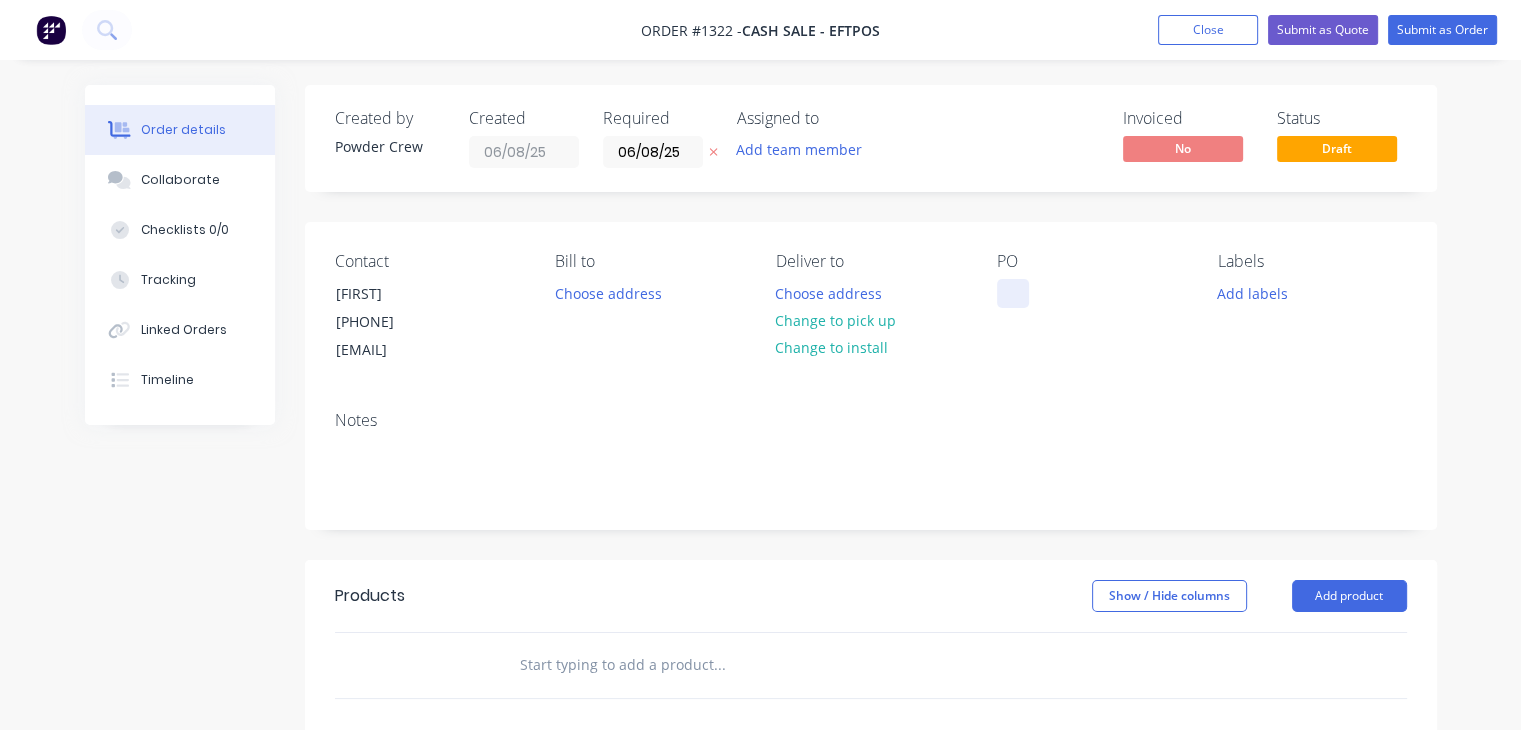 click at bounding box center (1013, 293) 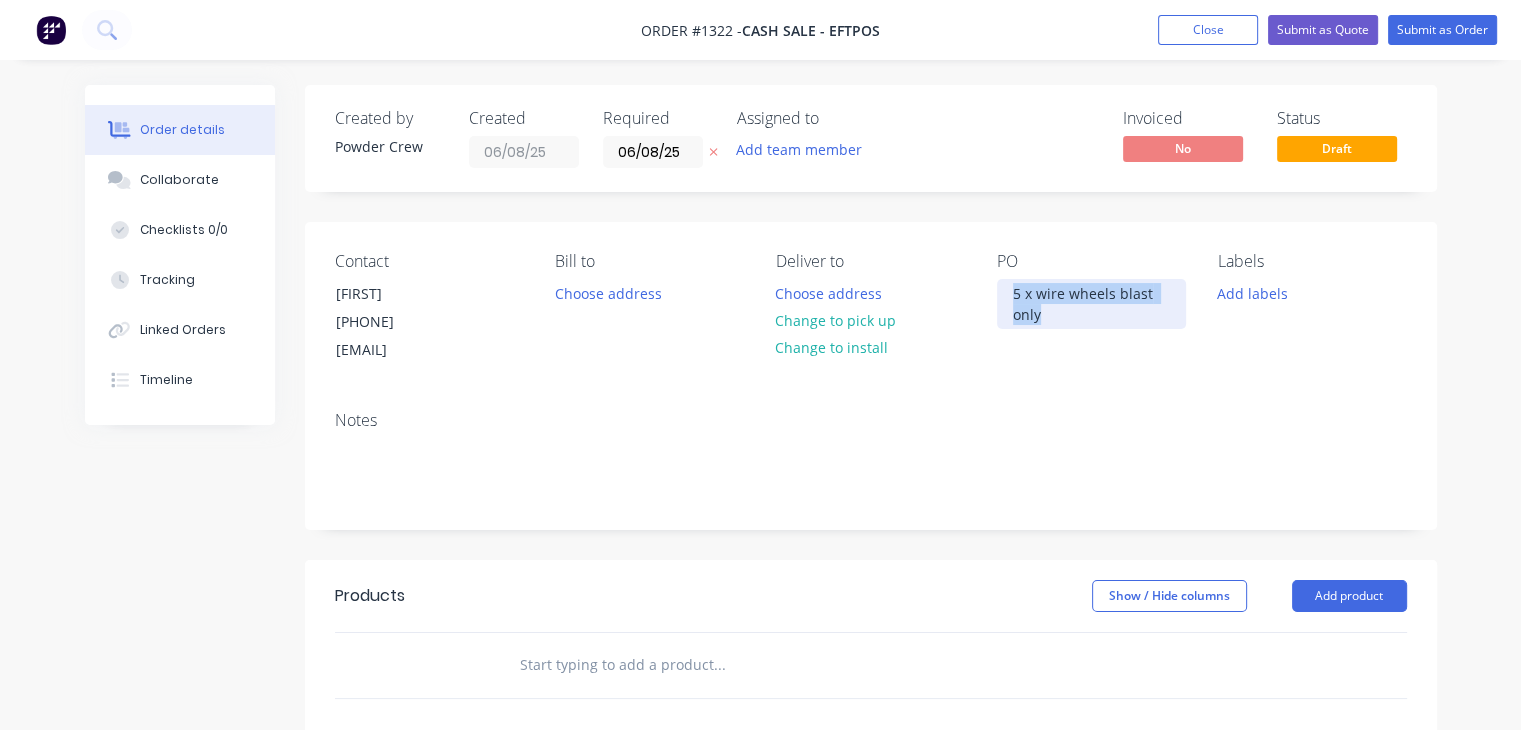 drag, startPoint x: 1063, startPoint y: 325, endPoint x: 988, endPoint y: 290, distance: 82.764725 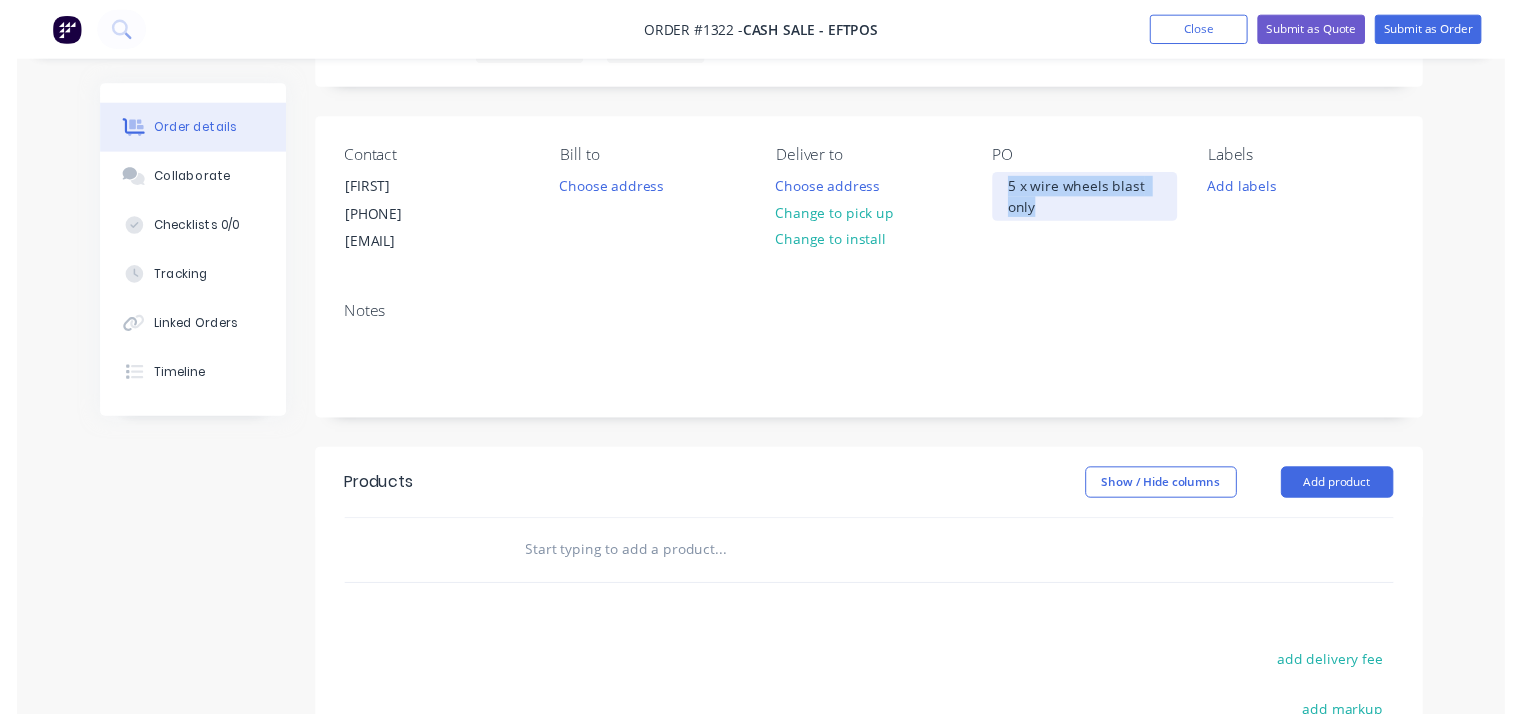 scroll, scrollTop: 300, scrollLeft: 0, axis: vertical 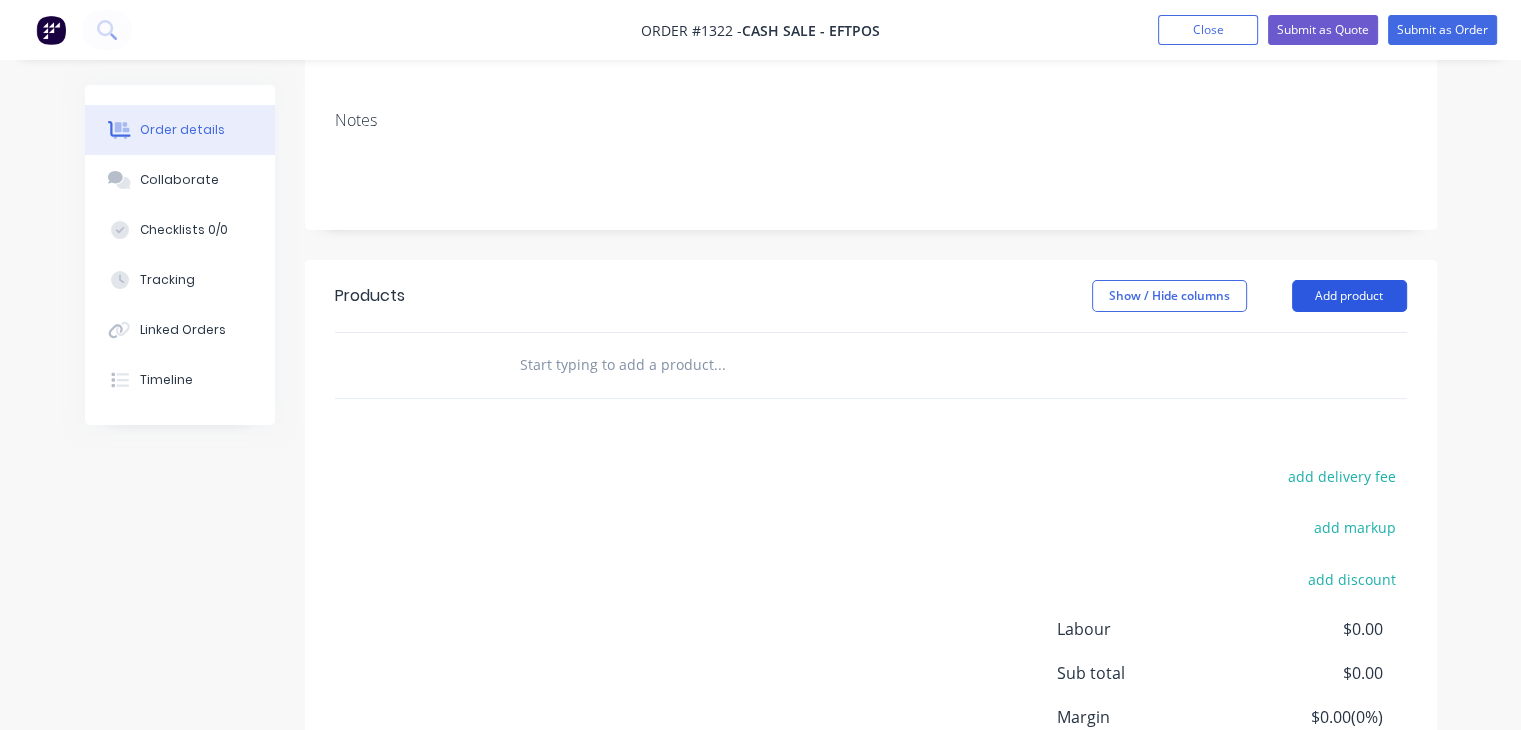 click on "Add product" at bounding box center [1349, 296] 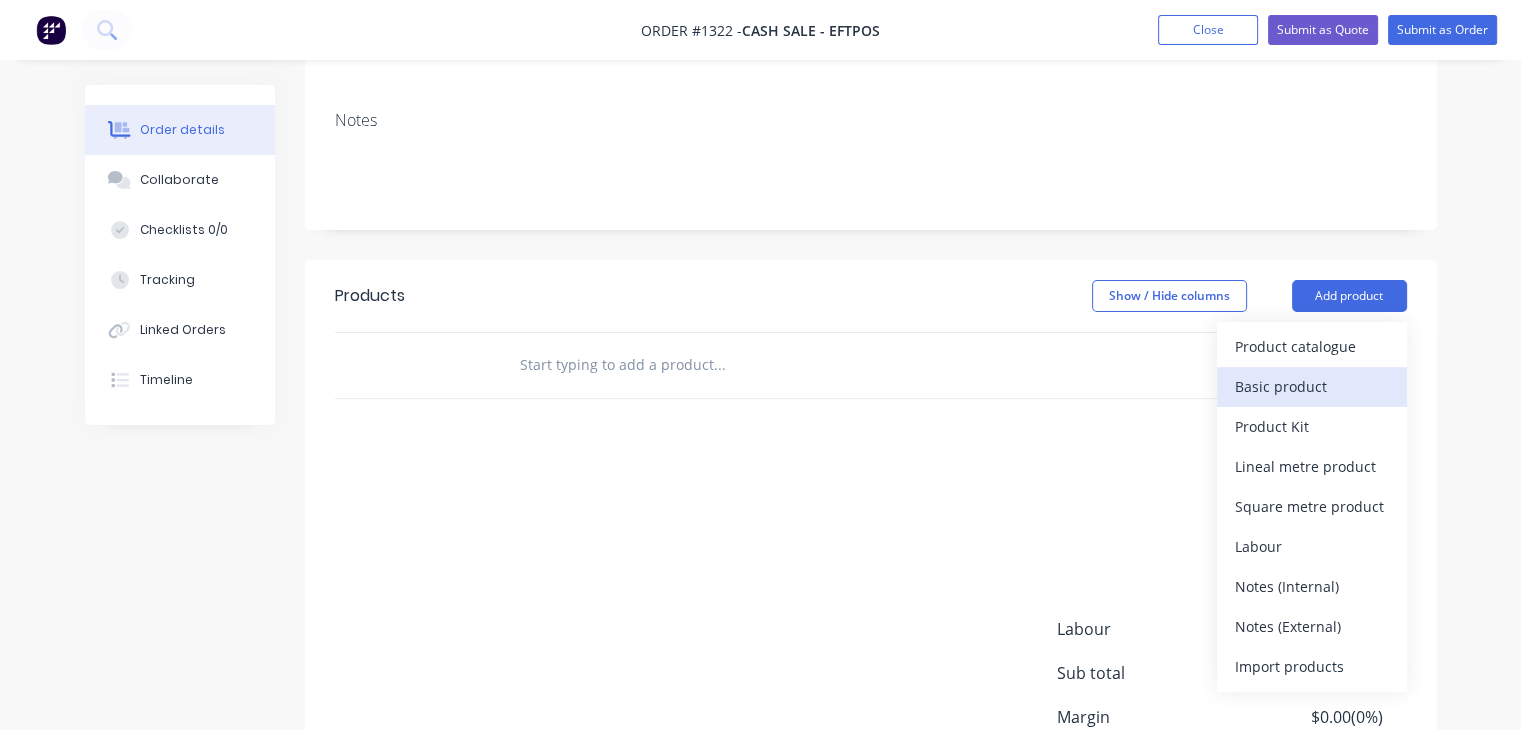 click on "Basic product" at bounding box center [1312, 386] 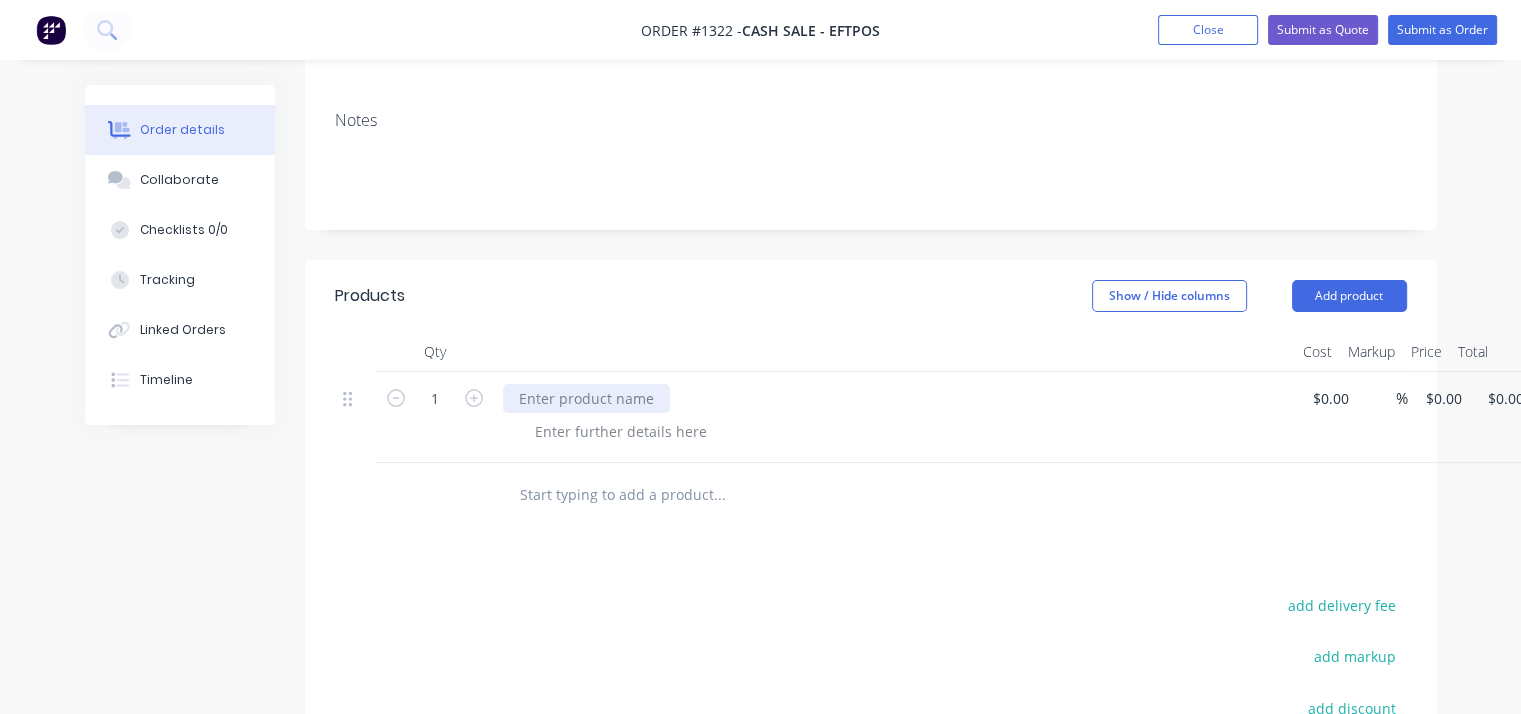 paste 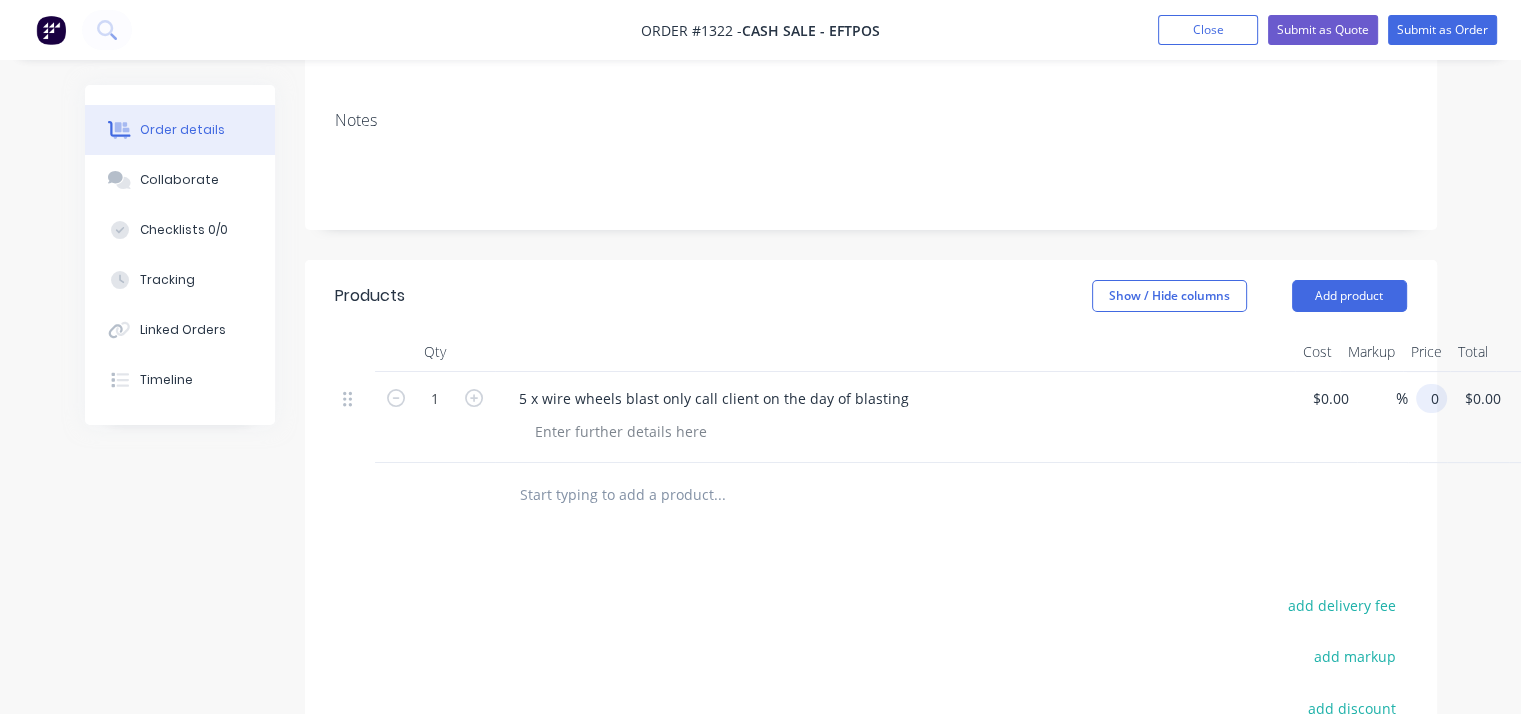 drag, startPoint x: 1464, startPoint y: 400, endPoint x: 1414, endPoint y: 400, distance: 50 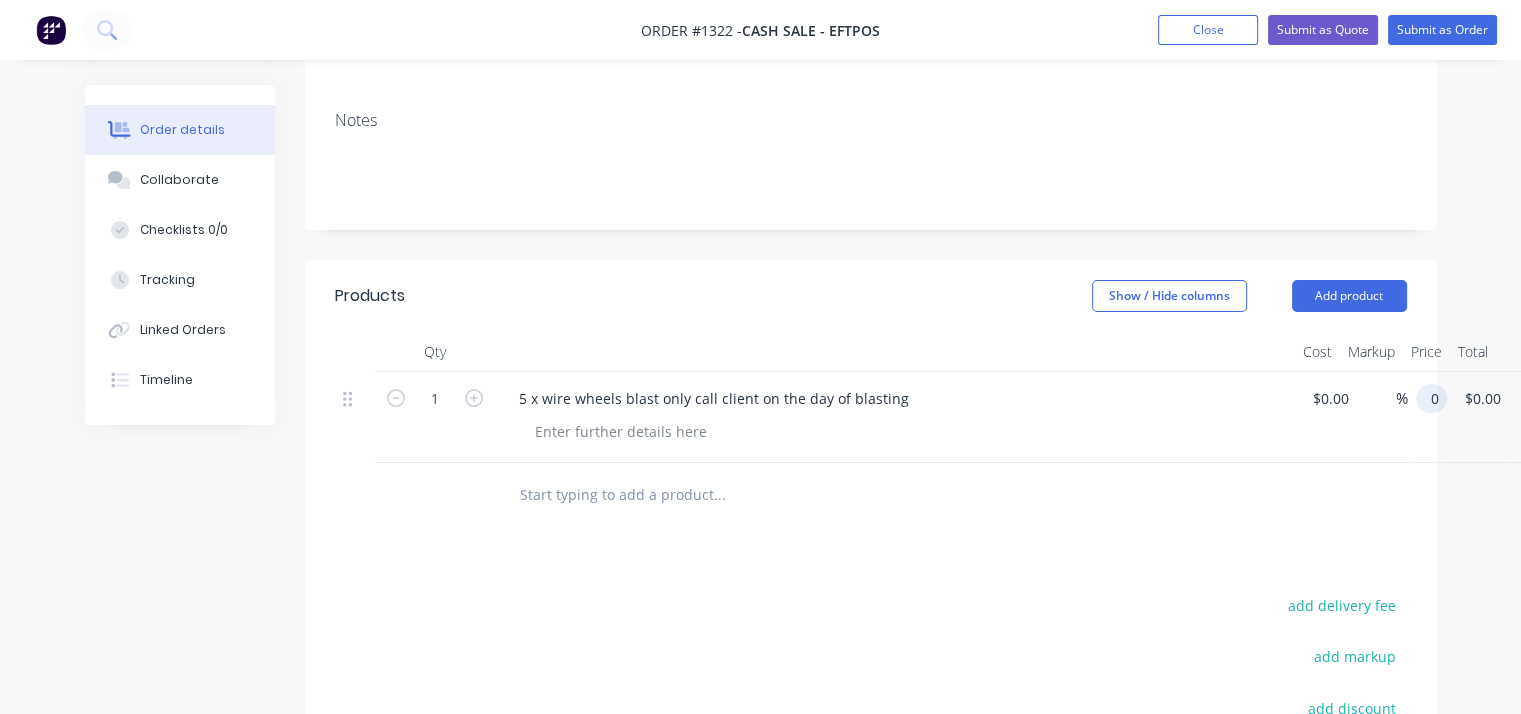 click on "0 0" at bounding box center (1427, 417) 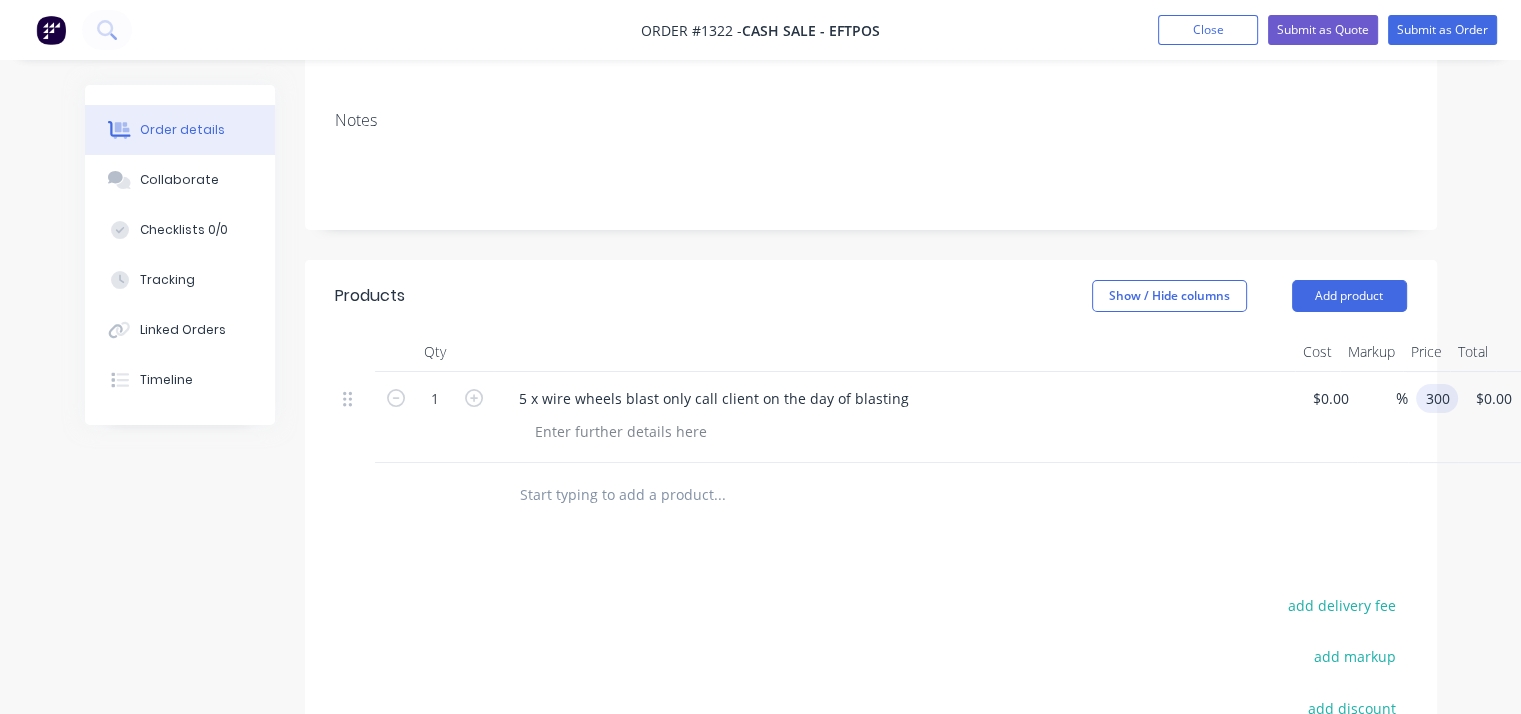 type on "$300.00" 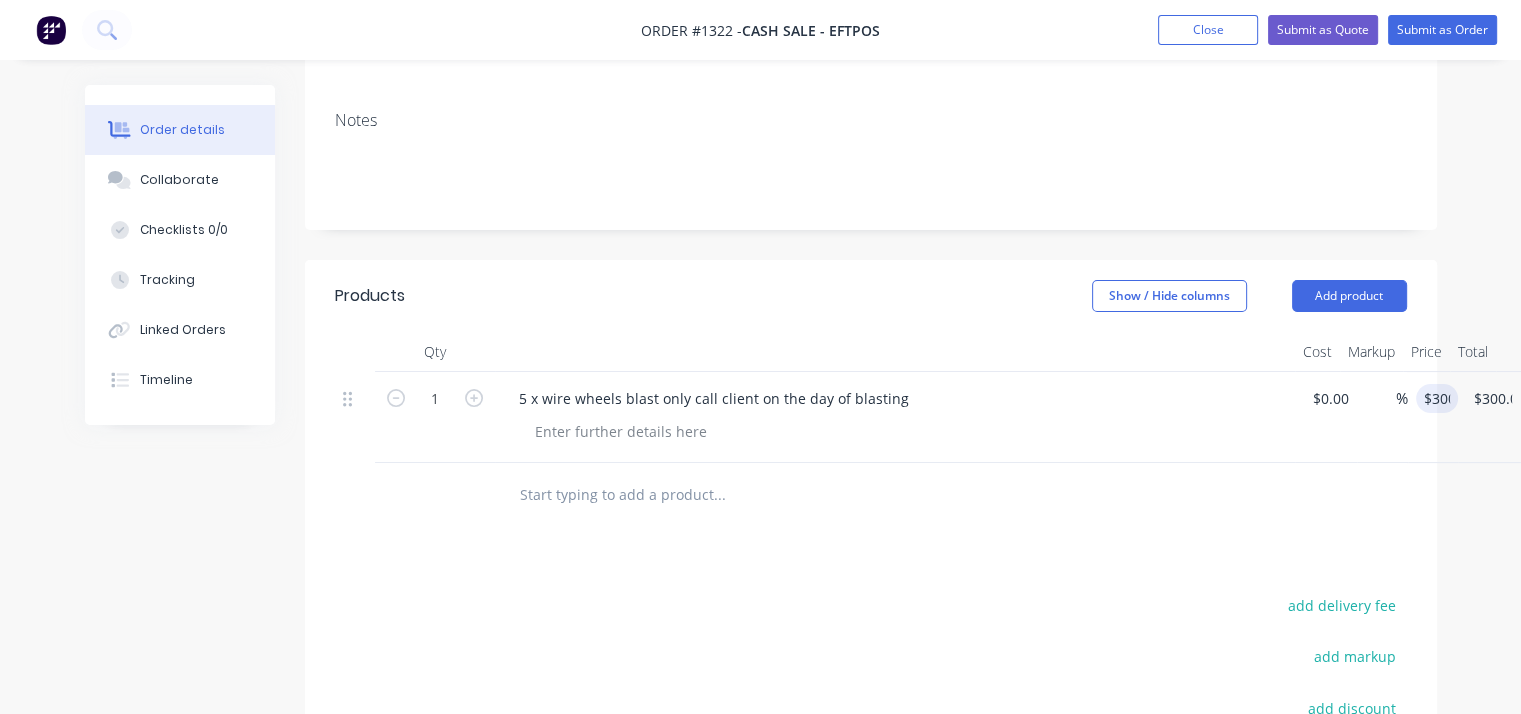 click at bounding box center (871, 495) 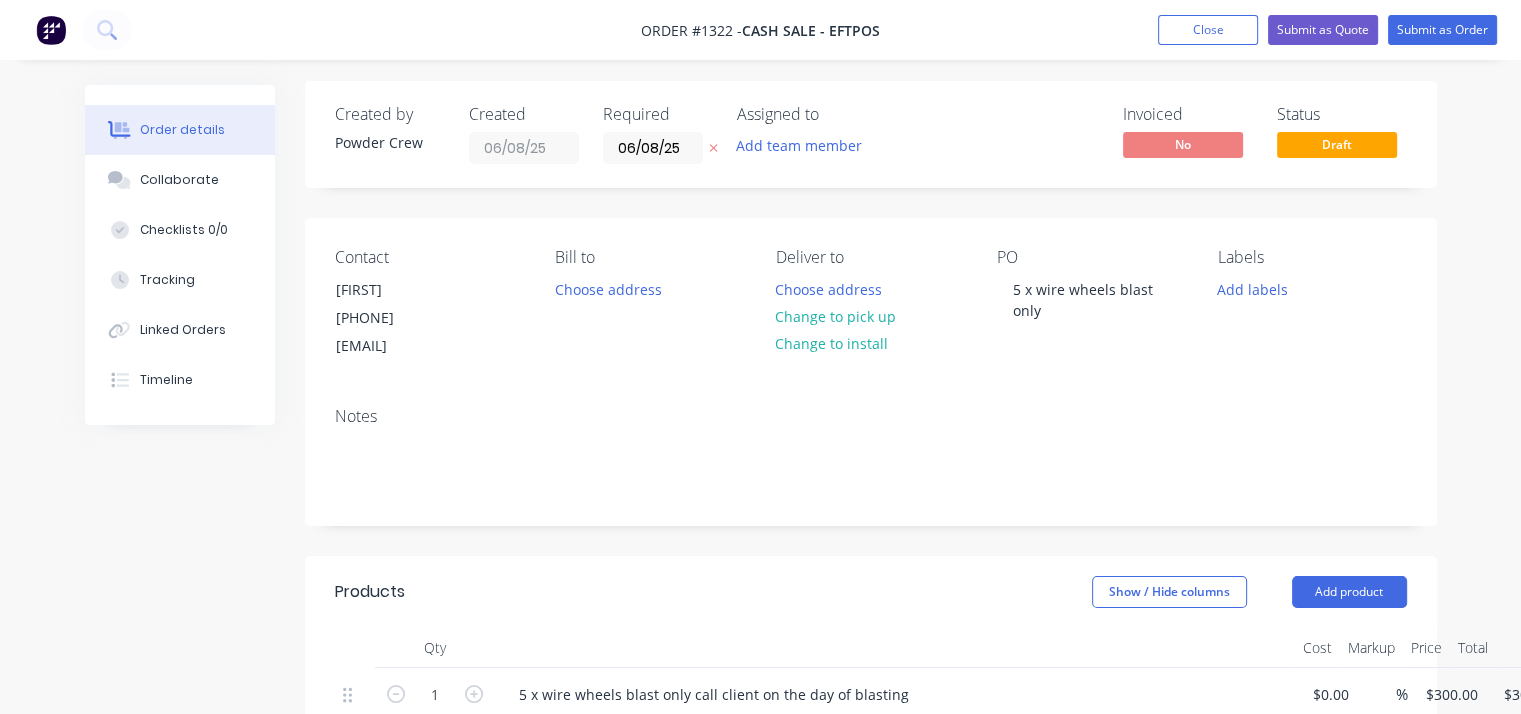 scroll, scrollTop: 0, scrollLeft: 0, axis: both 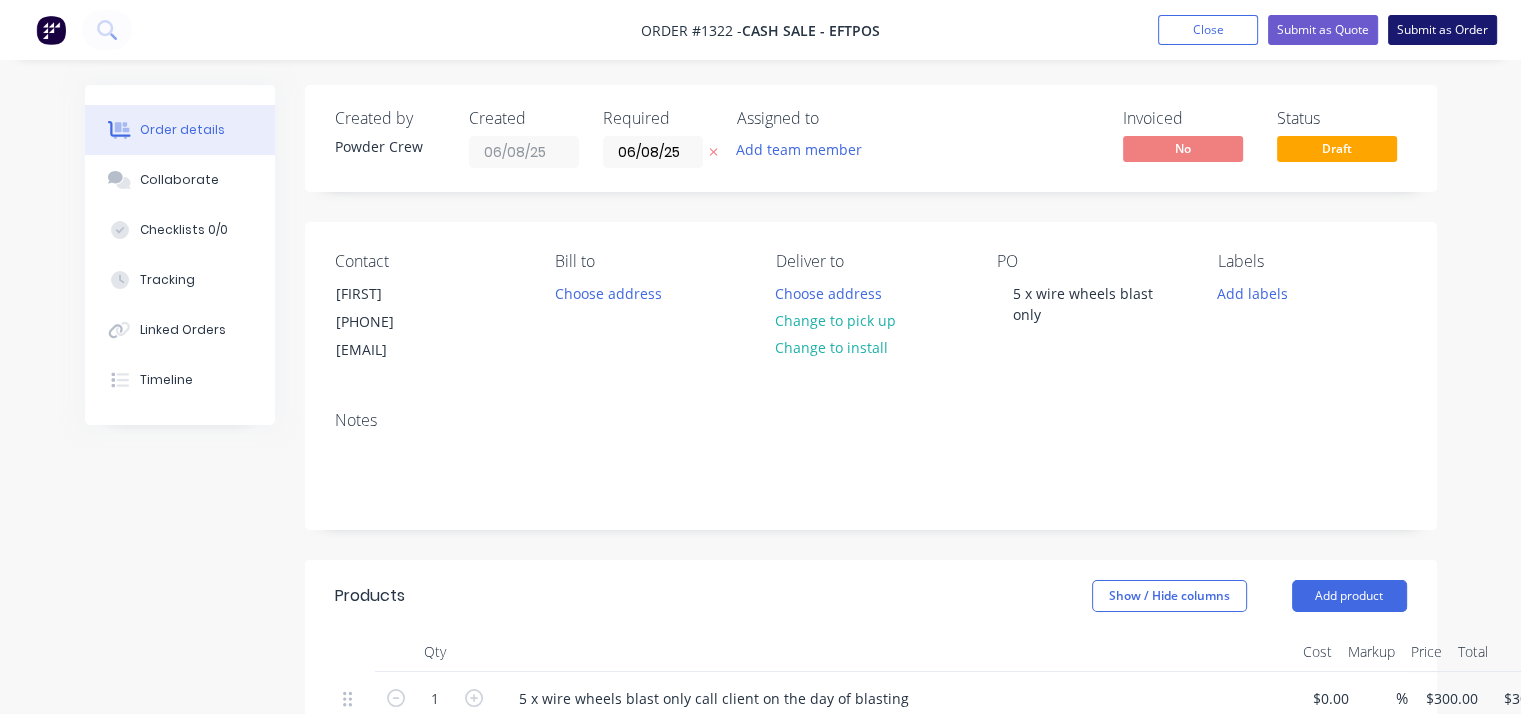 click on "Submit as Order" at bounding box center [1442, 30] 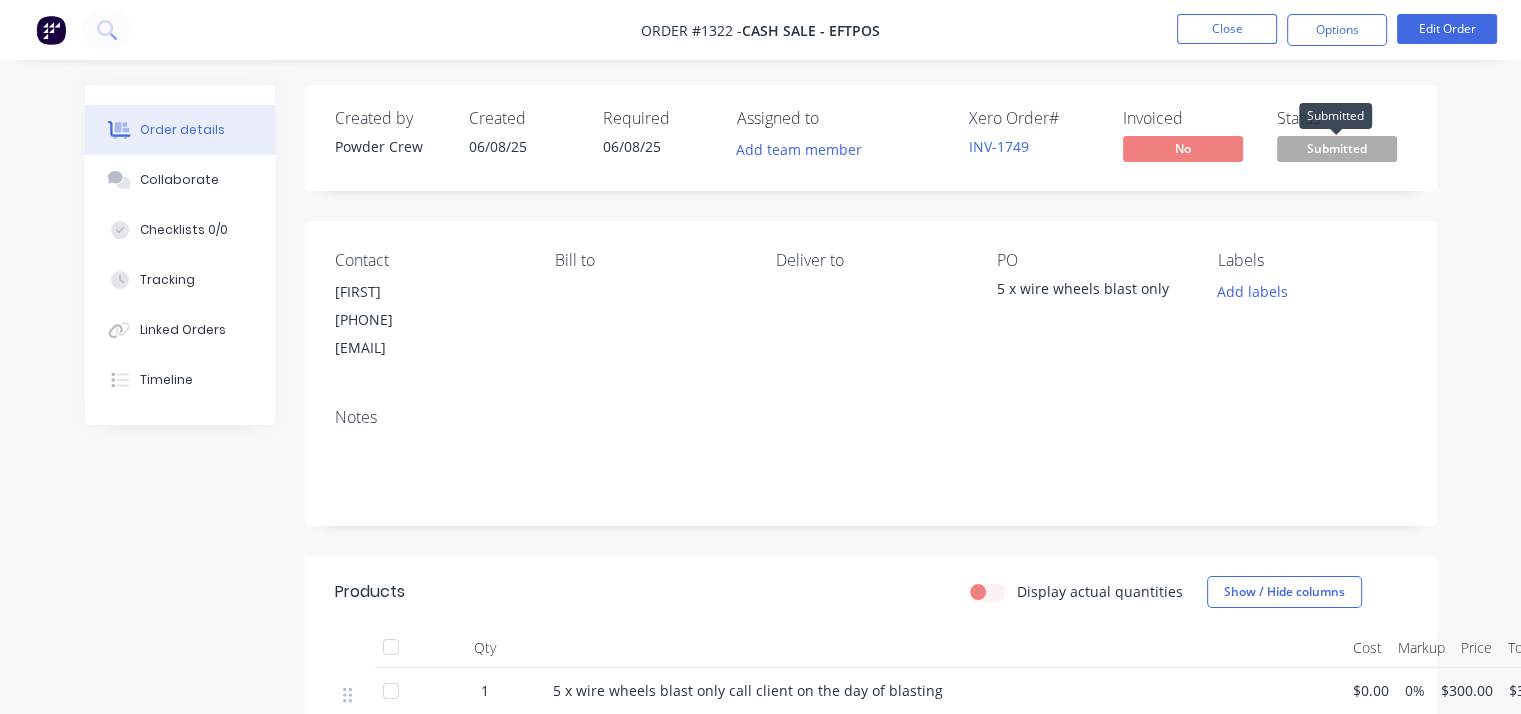 click on "Submitted" at bounding box center [1337, 148] 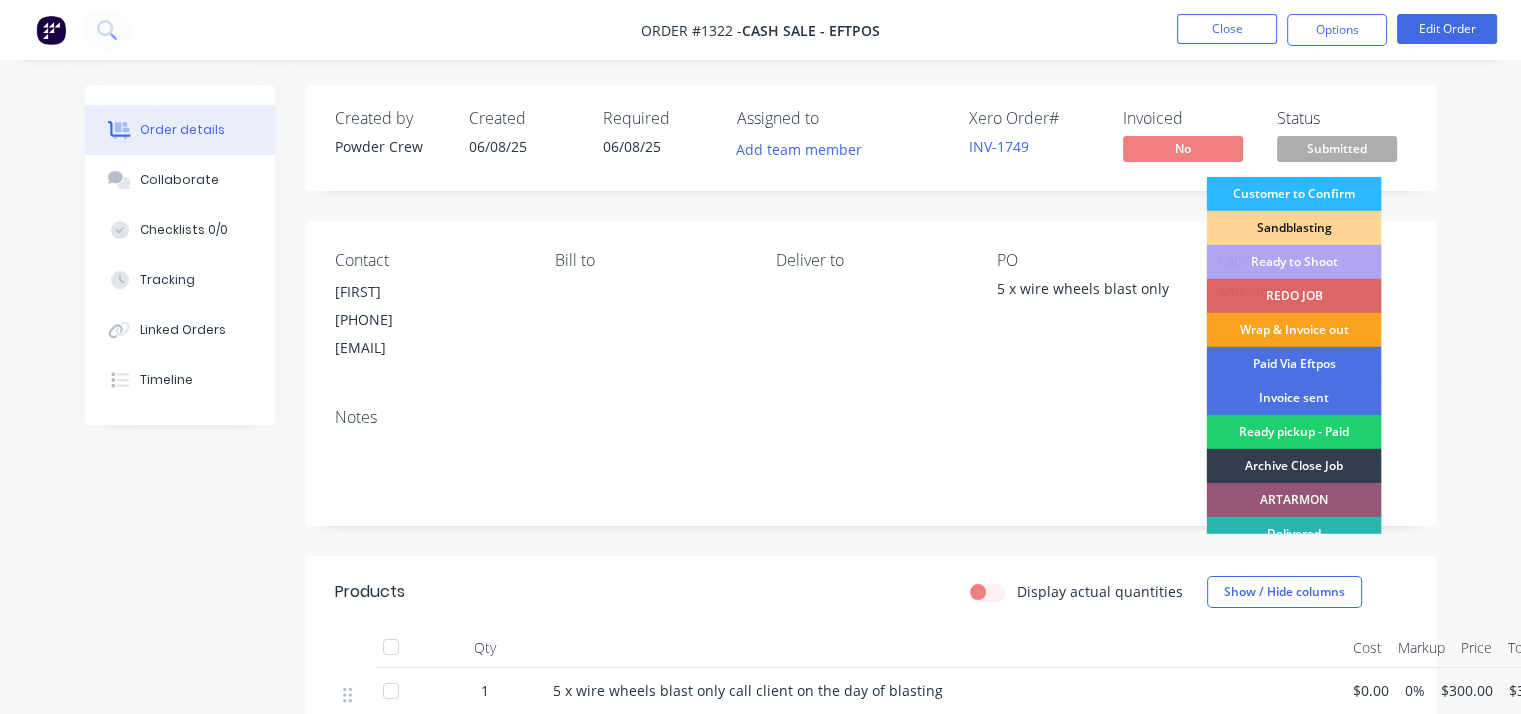 drag, startPoint x: 1326, startPoint y: 224, endPoint x: 1351, endPoint y: 159, distance: 69.641945 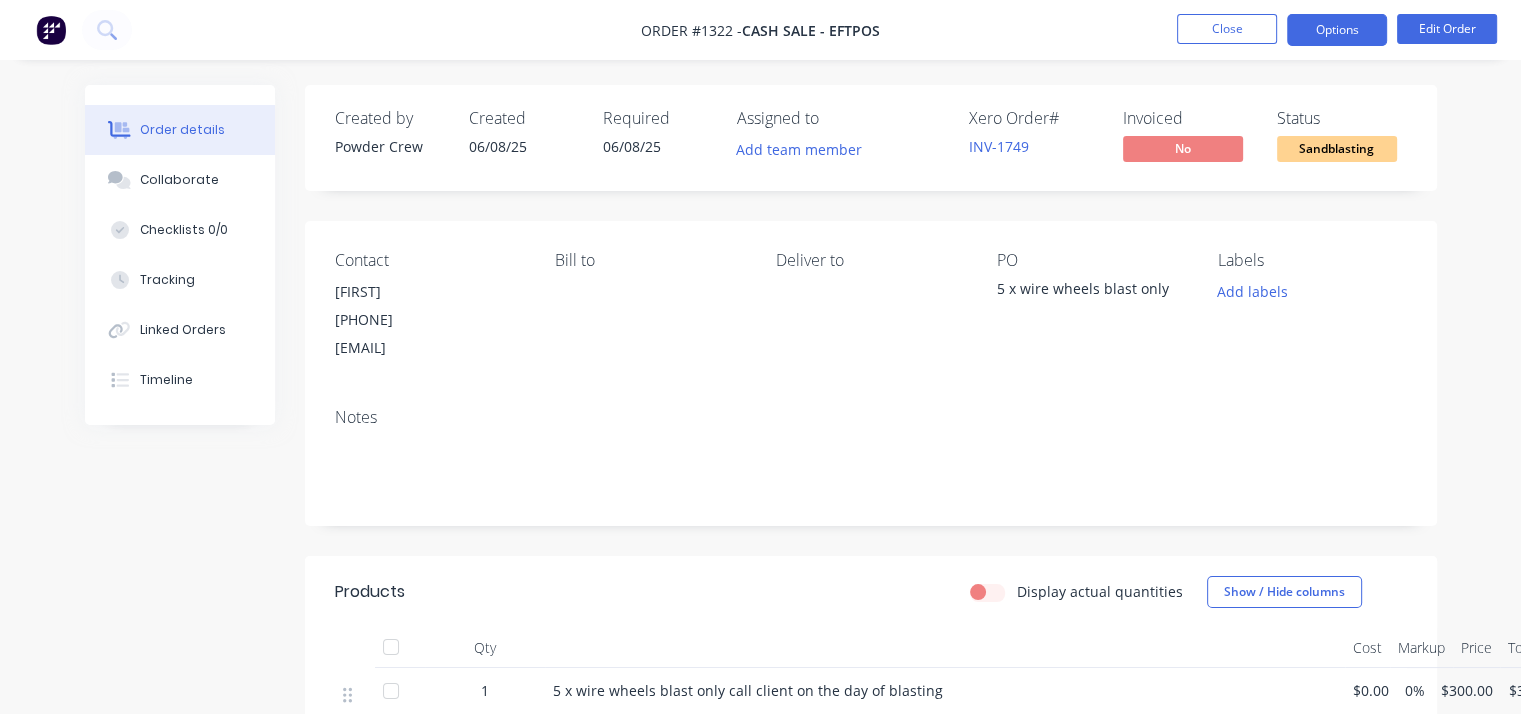 click on "Options" at bounding box center [1337, 30] 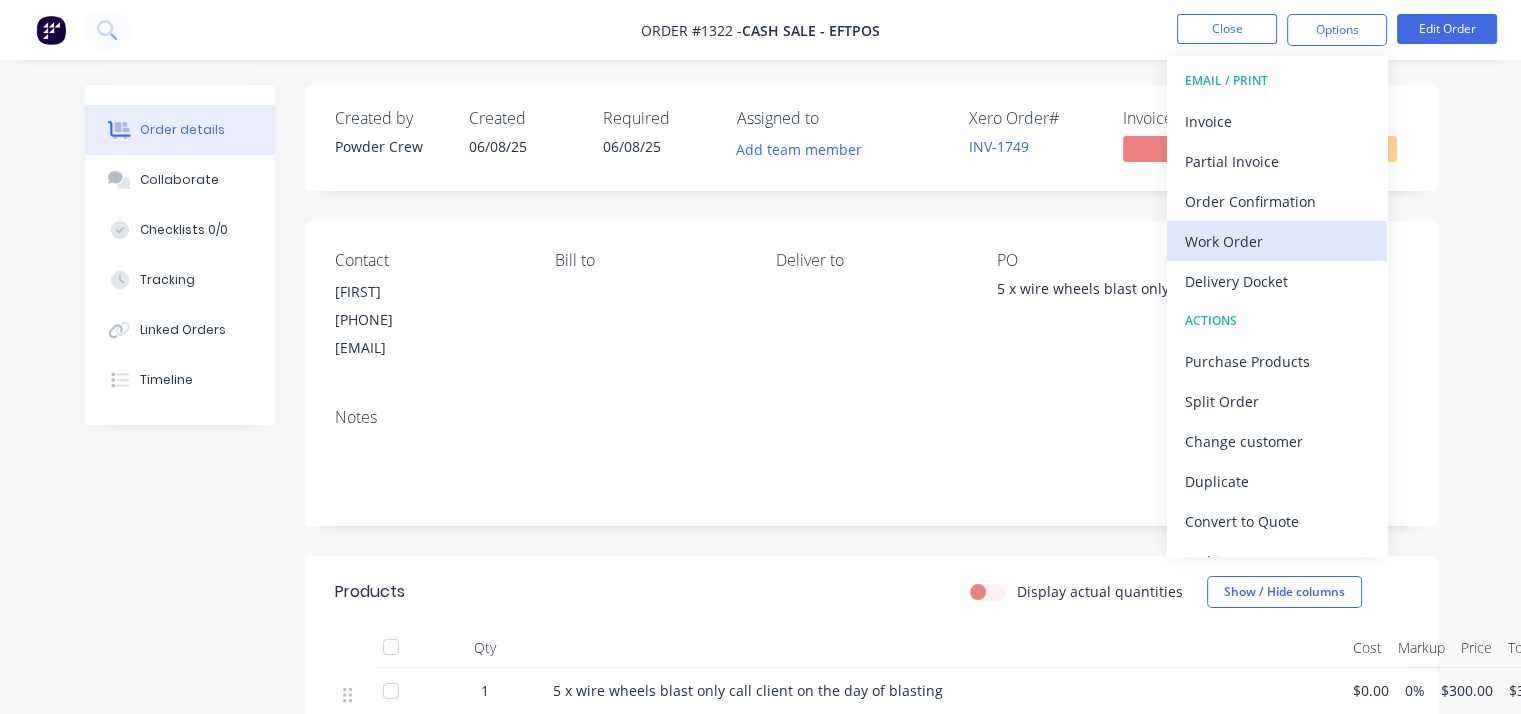 click on "Work Order" at bounding box center [1277, 241] 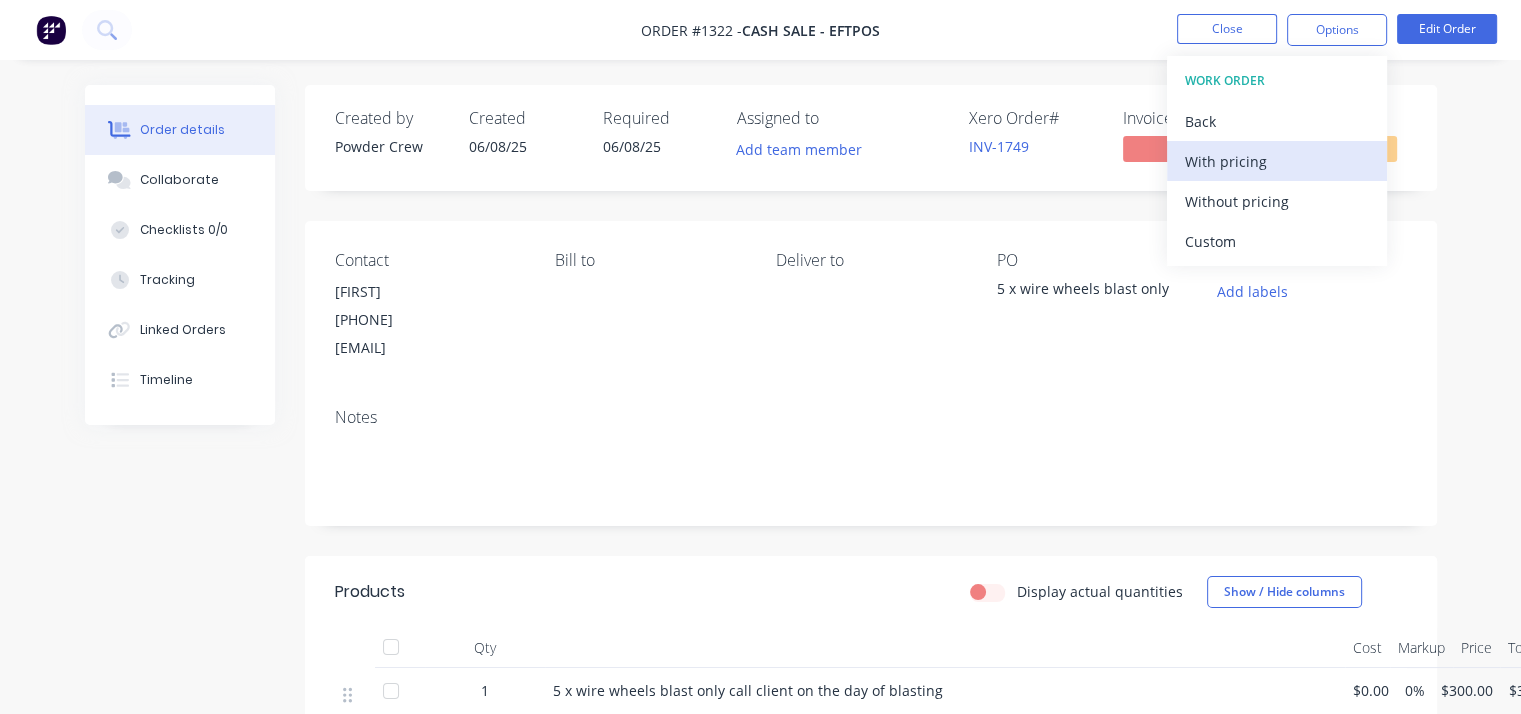 click on "With pricing" at bounding box center (1277, 161) 